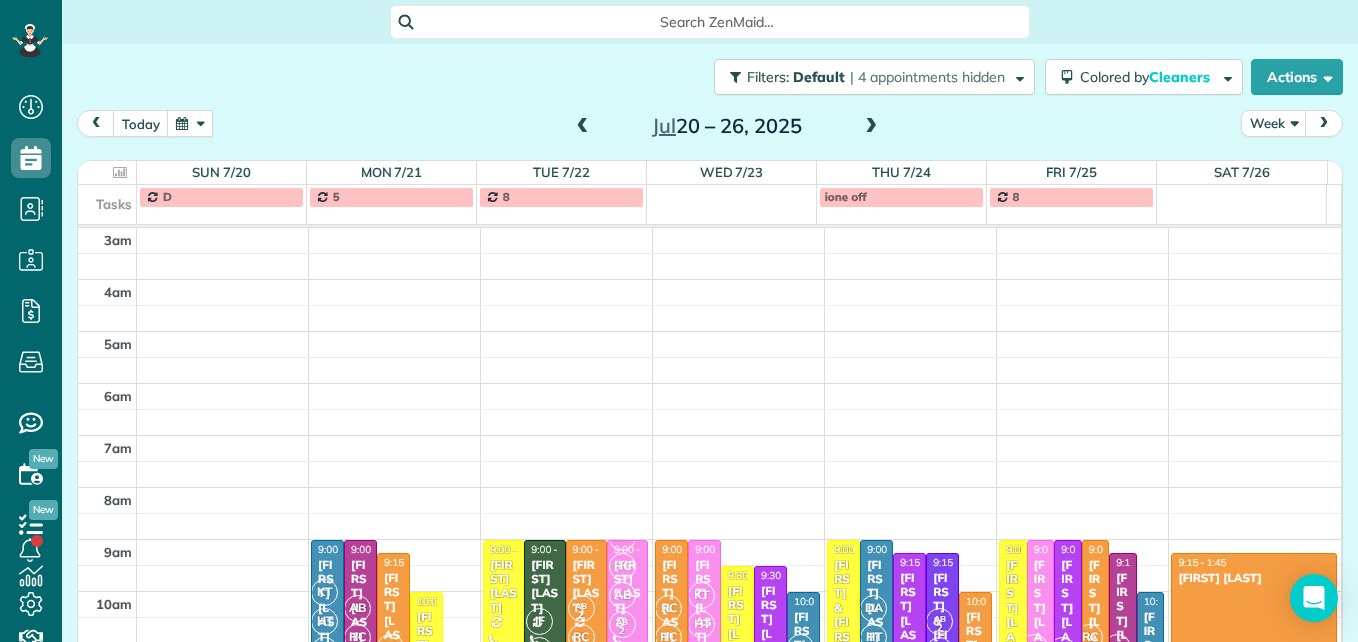 scroll, scrollTop: 0, scrollLeft: 0, axis: both 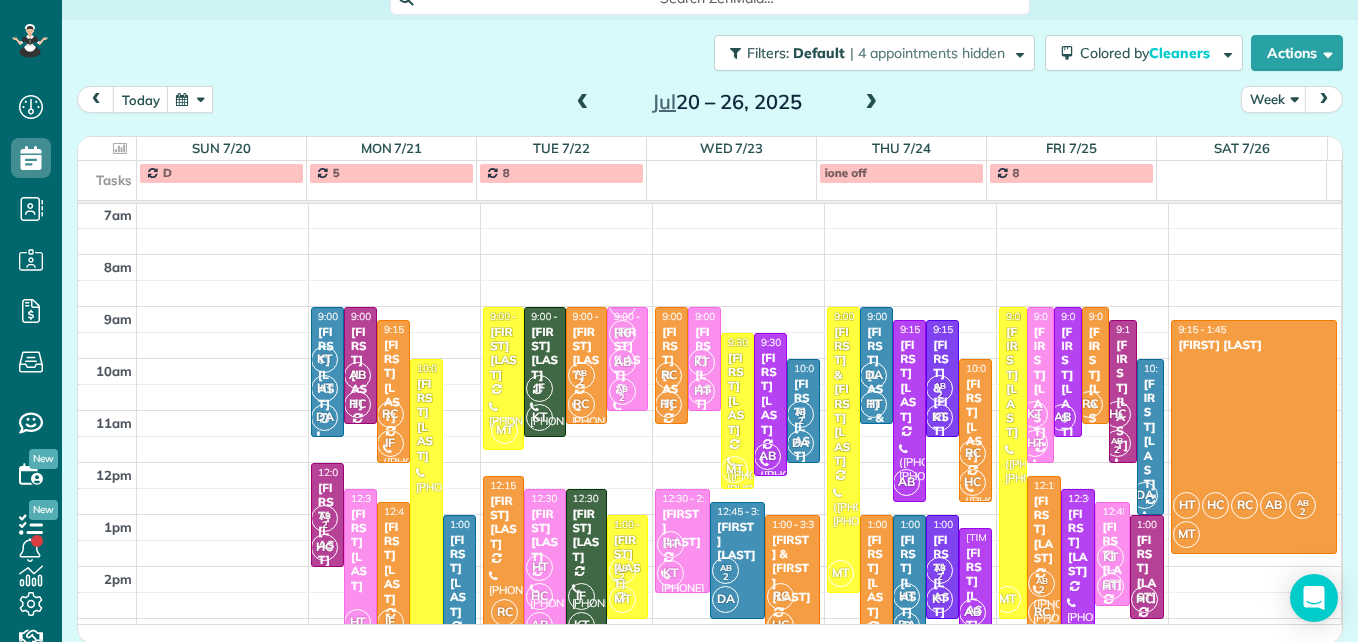 click at bounding box center [583, 103] 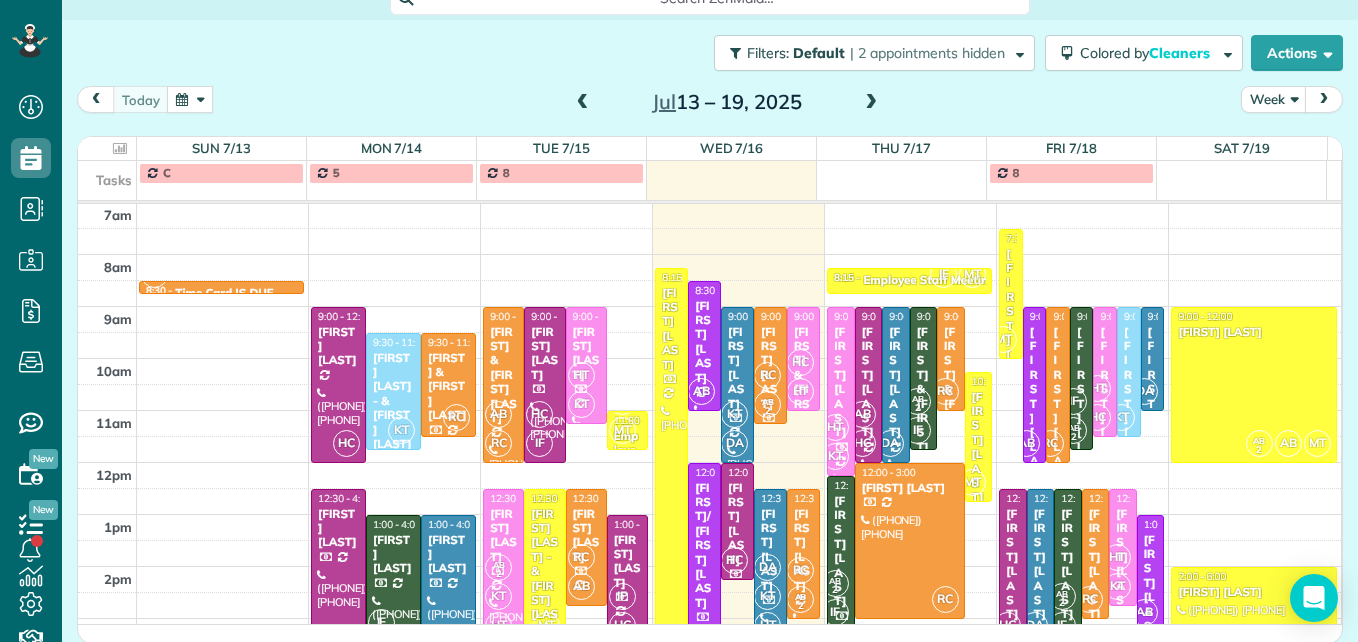 click at bounding box center (583, 103) 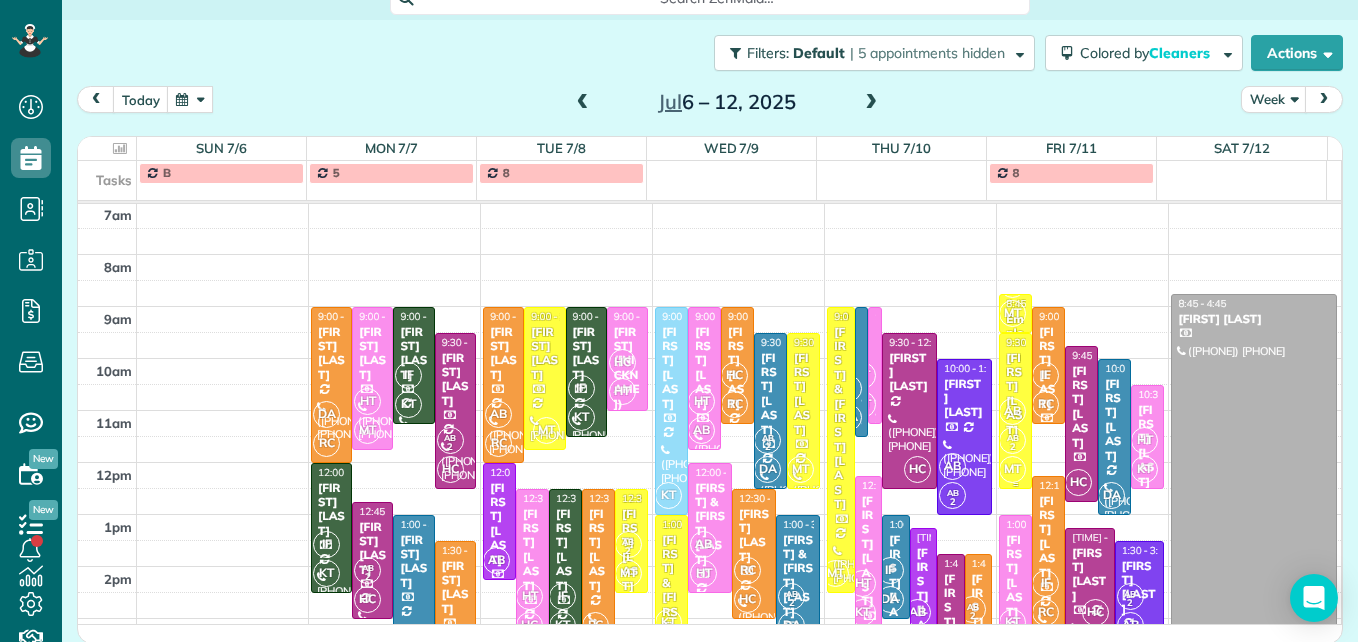 click on "[FIRST] [LAST]" at bounding box center (1015, 394) 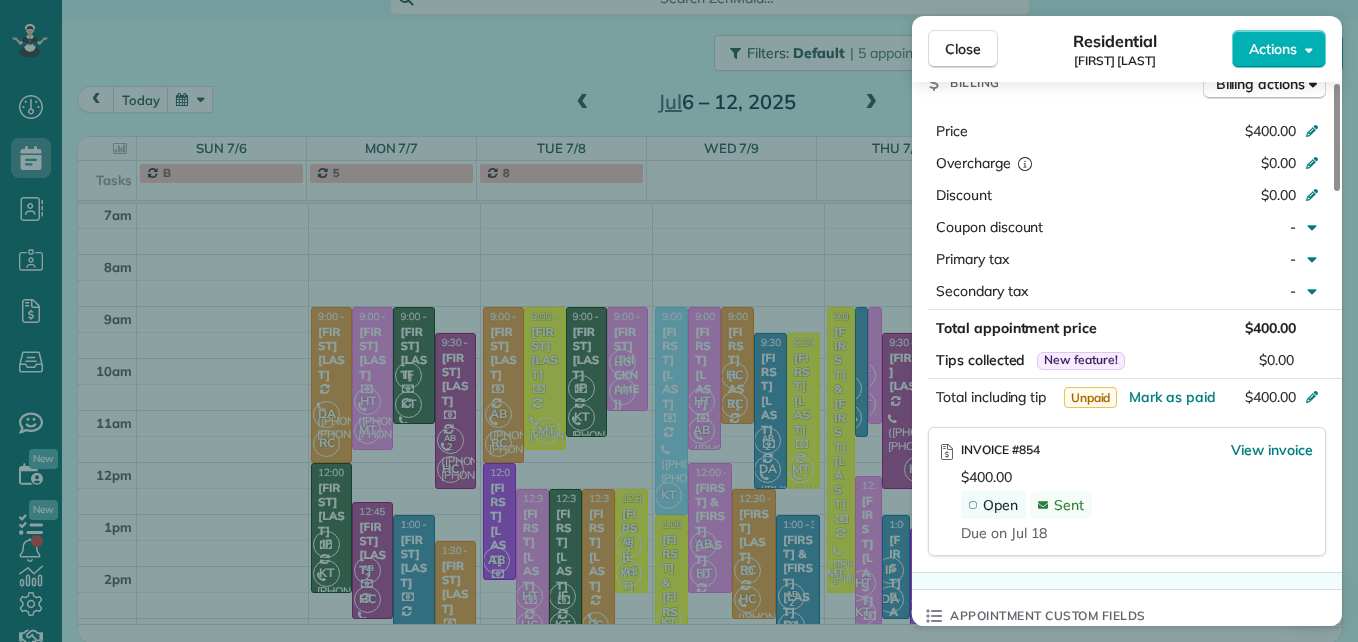 scroll, scrollTop: 1000, scrollLeft: 0, axis: vertical 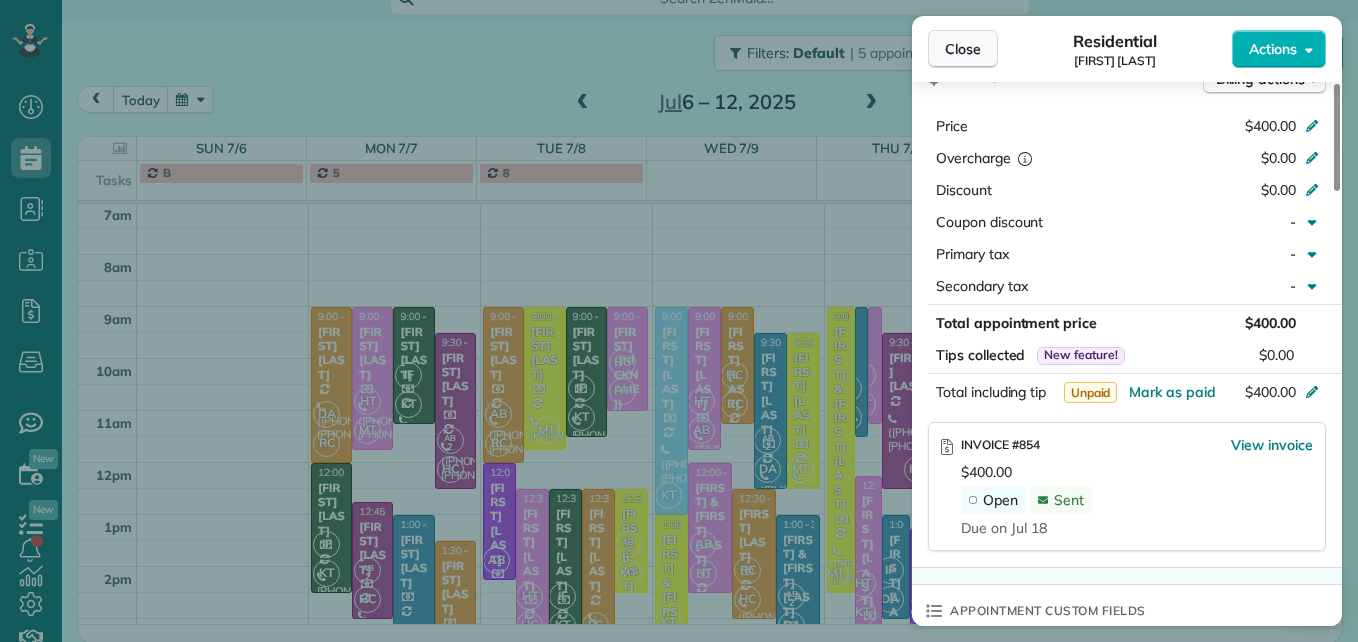 click on "Close" at bounding box center [963, 49] 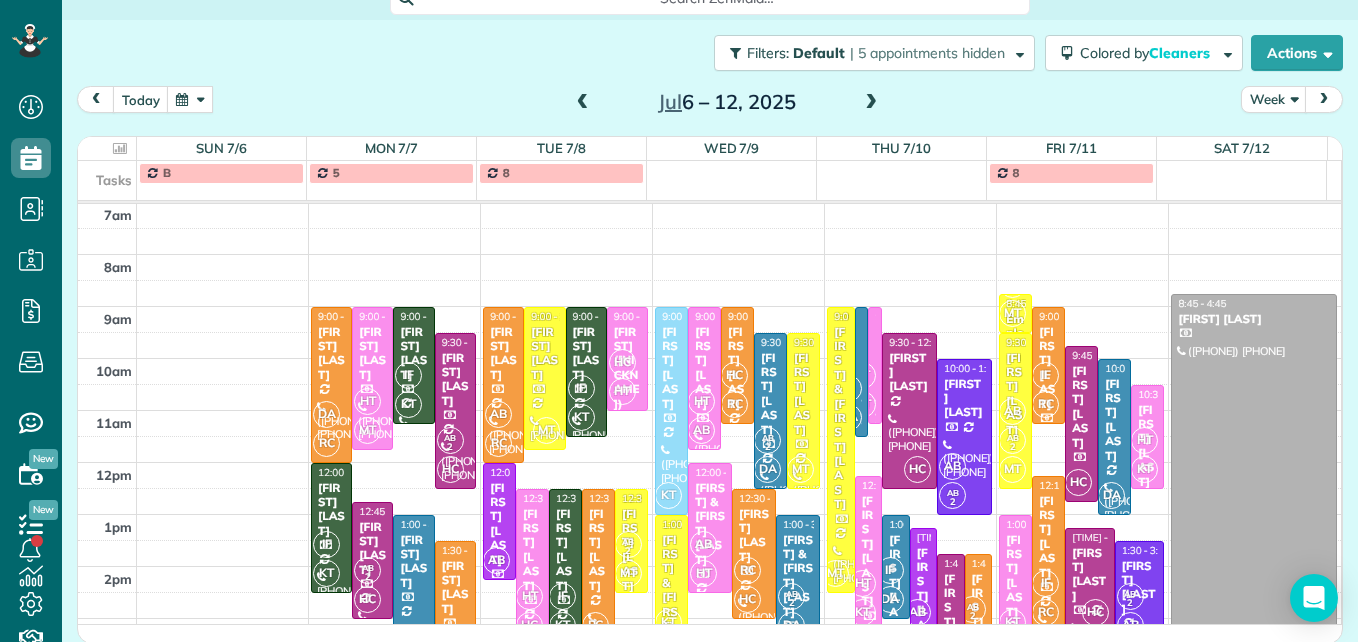 click at bounding box center [871, 103] 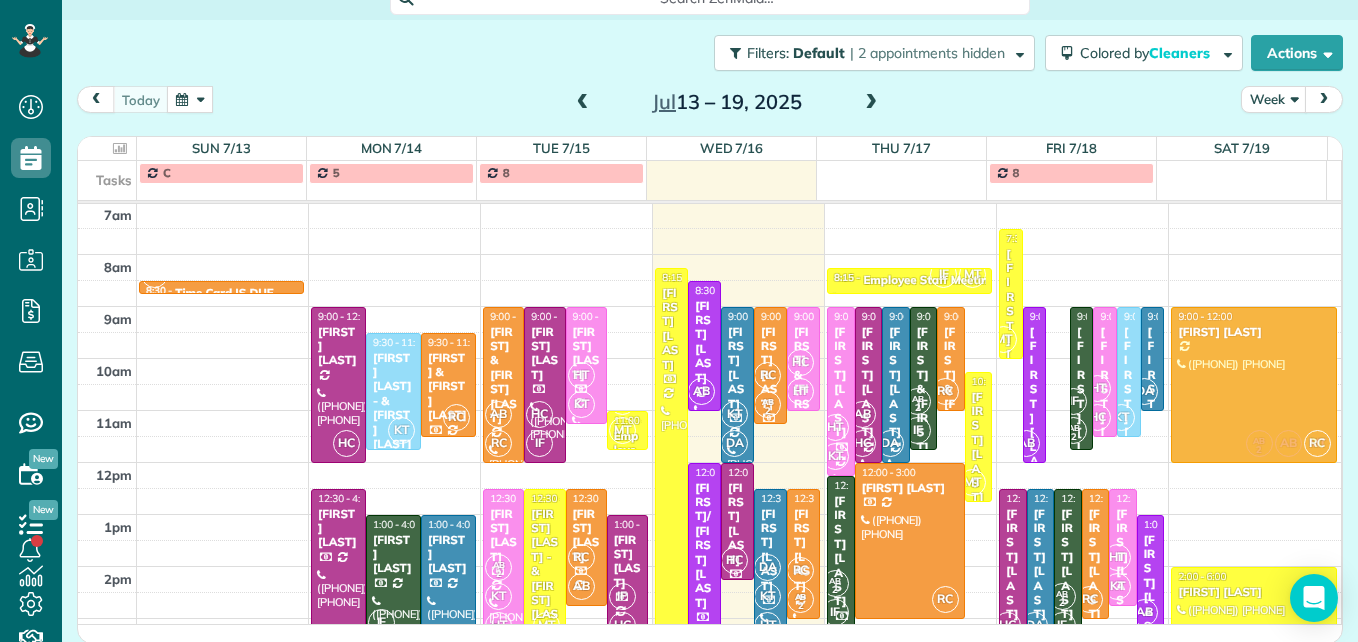 drag, startPoint x: 1029, startPoint y: 381, endPoint x: 1160, endPoint y: 381, distance: 131 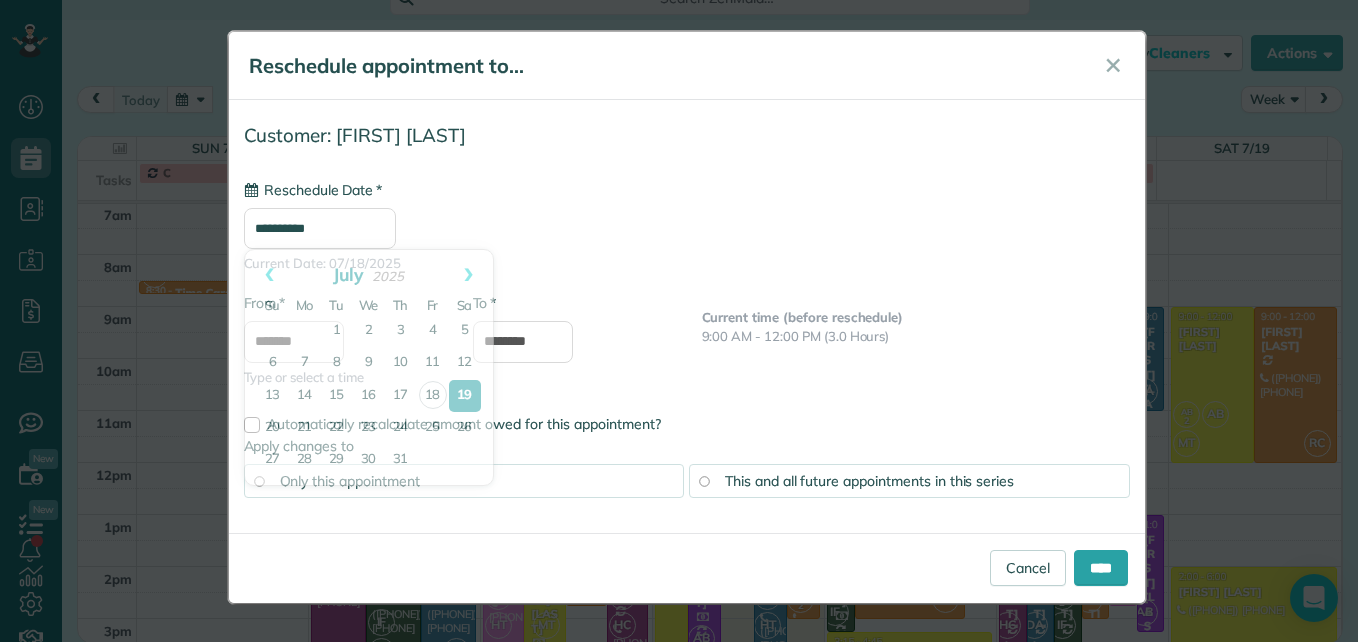 click on "**********" at bounding box center (320, 228) 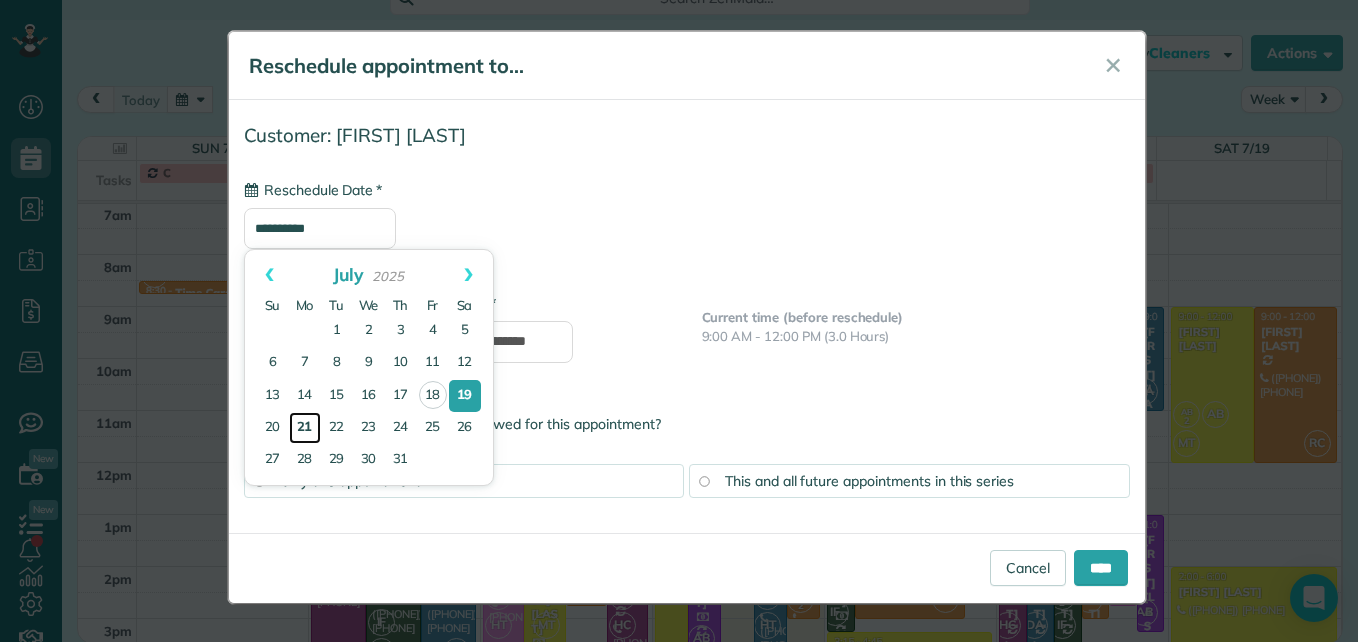 click on "21" at bounding box center [305, 428] 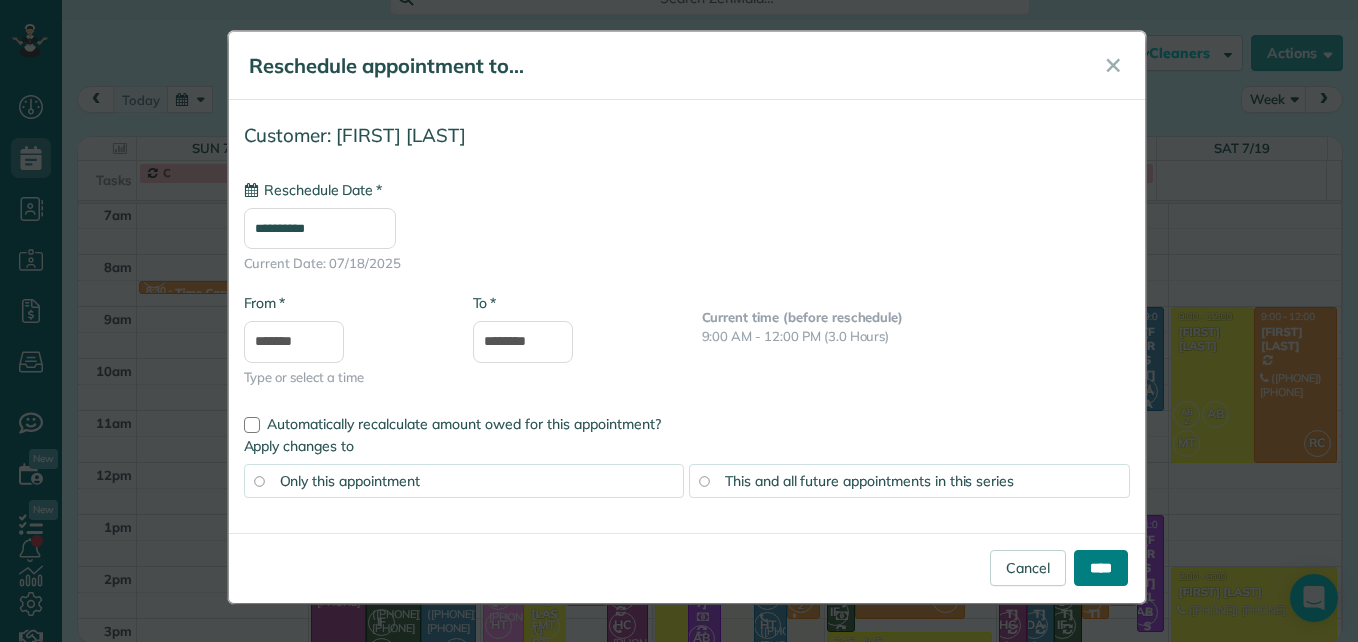 click on "****" at bounding box center [1101, 568] 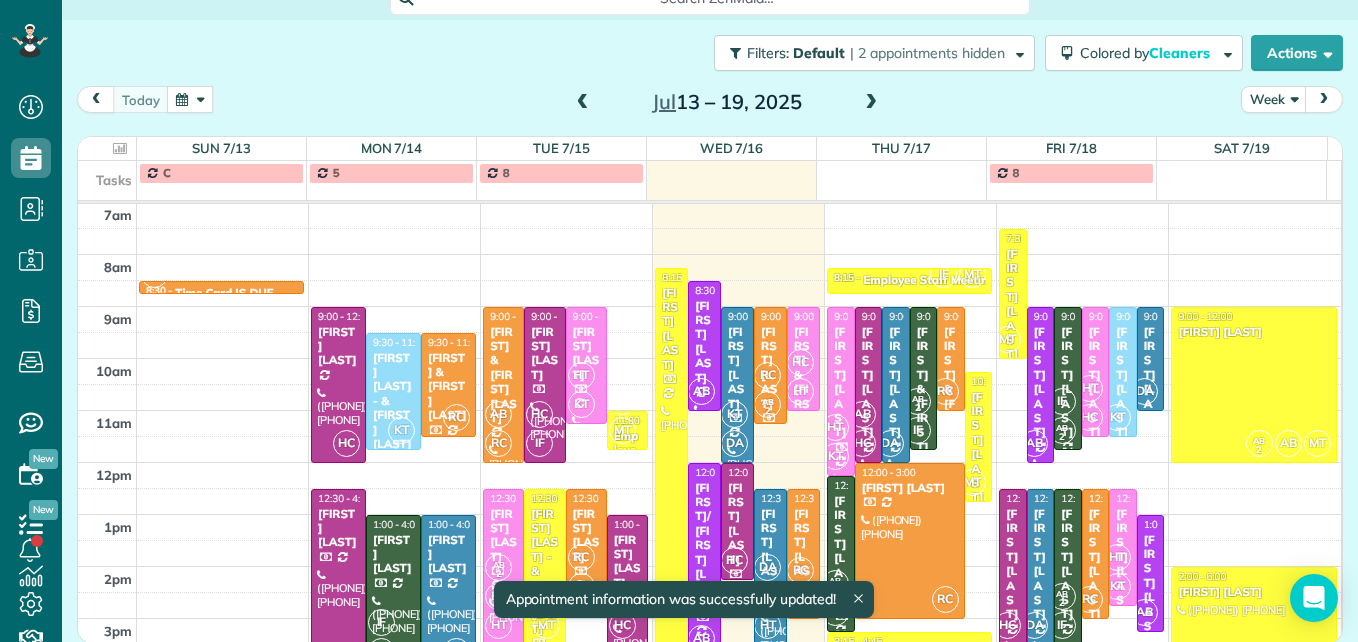 click at bounding box center [871, 103] 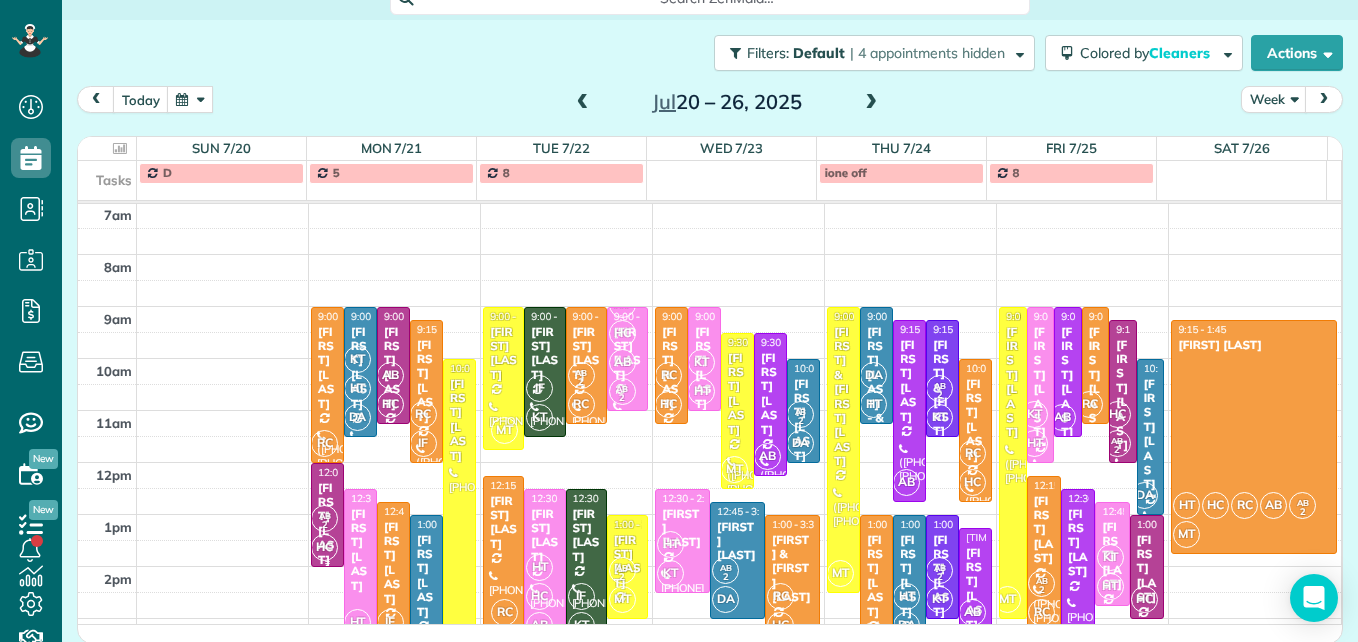 scroll, scrollTop: 309, scrollLeft: 0, axis: vertical 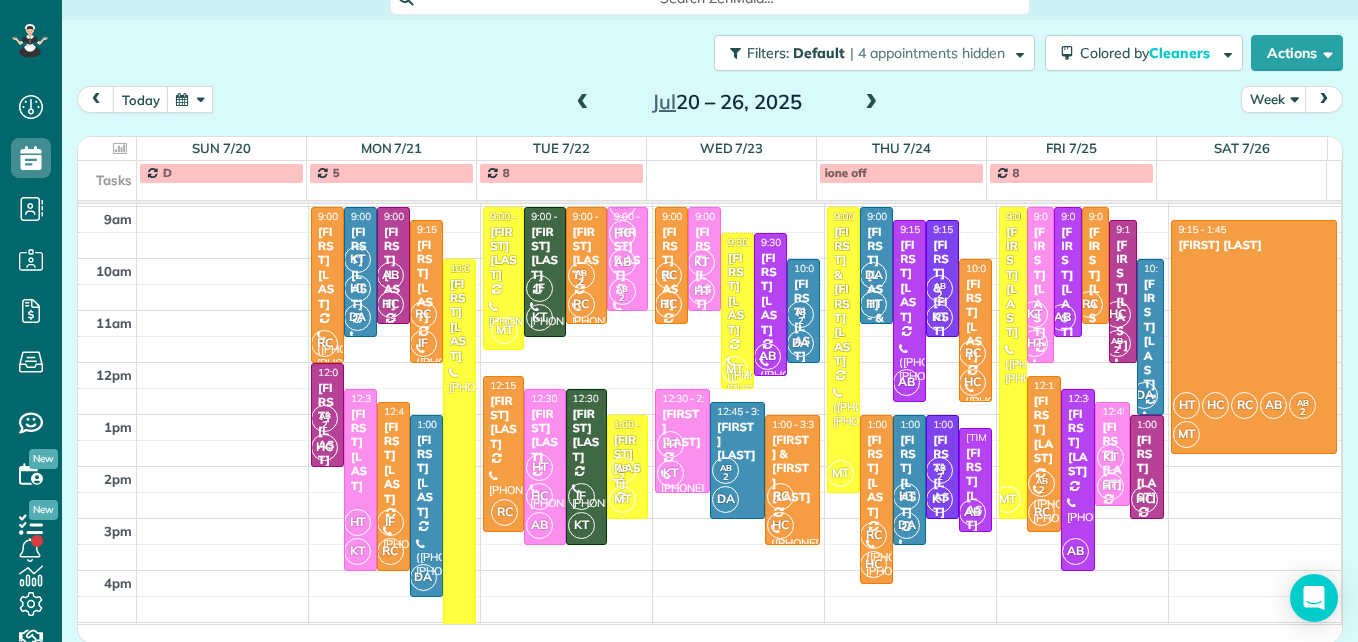 click on "AB" at bounding box center [390, 275] 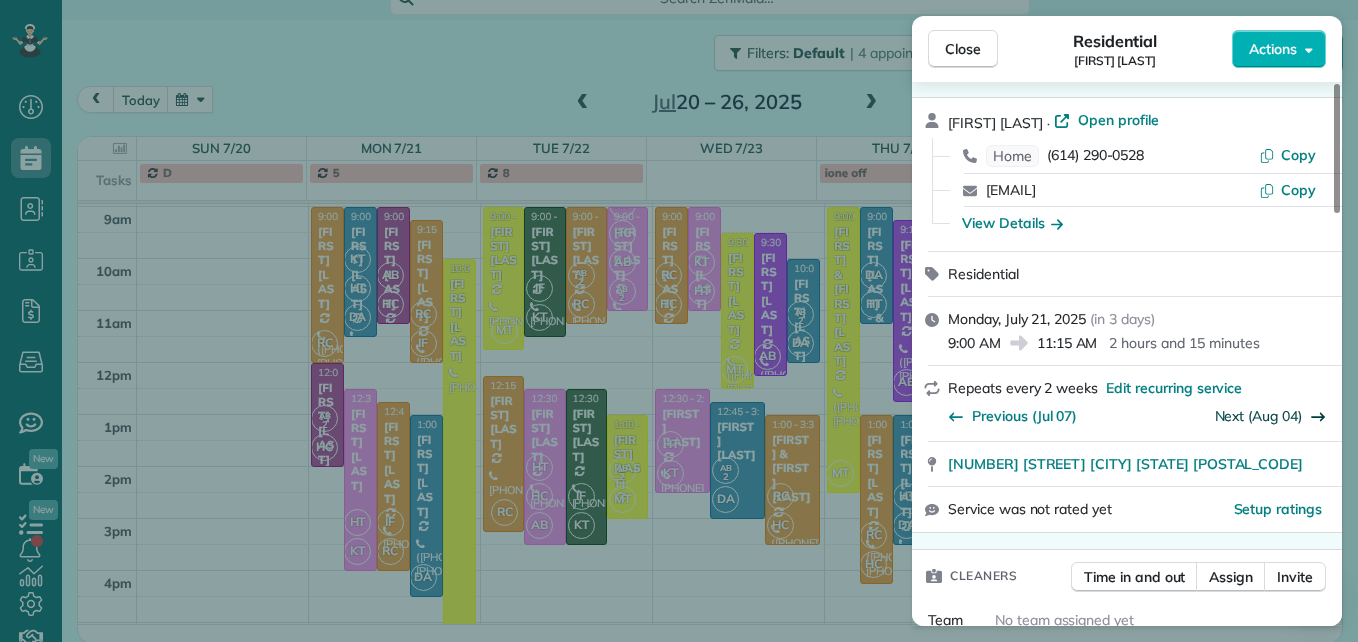 scroll, scrollTop: 100, scrollLeft: 0, axis: vertical 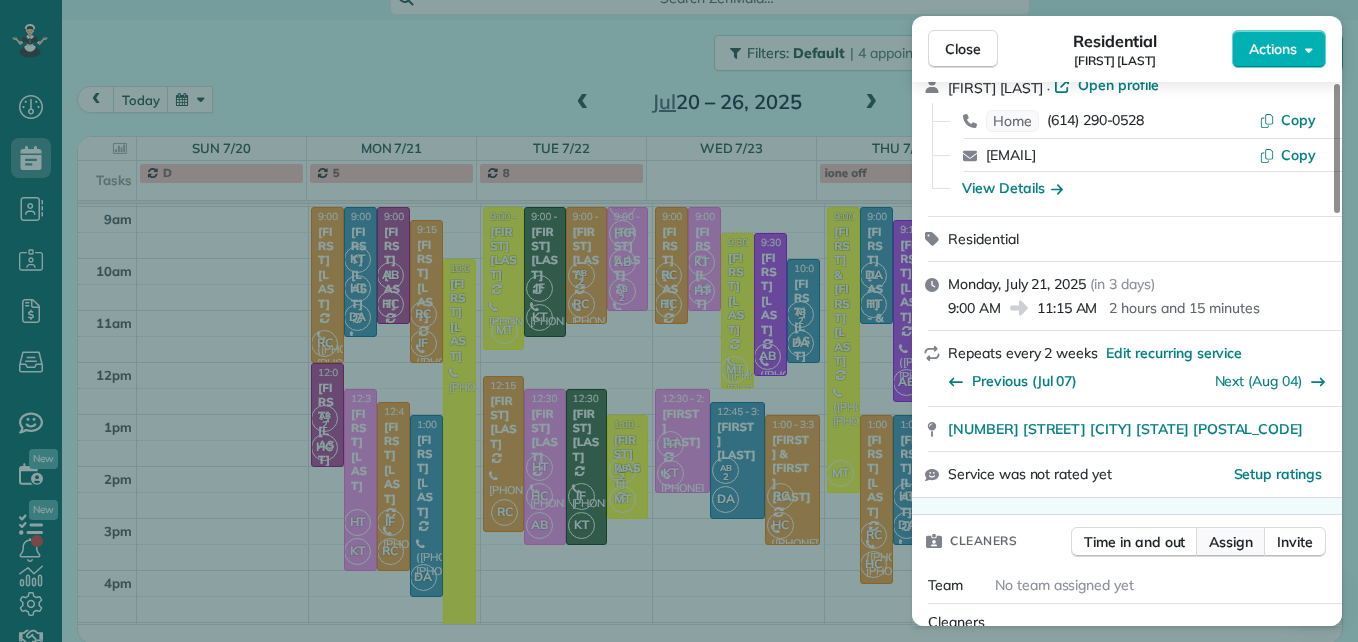 click on "Assign" at bounding box center [1231, 542] 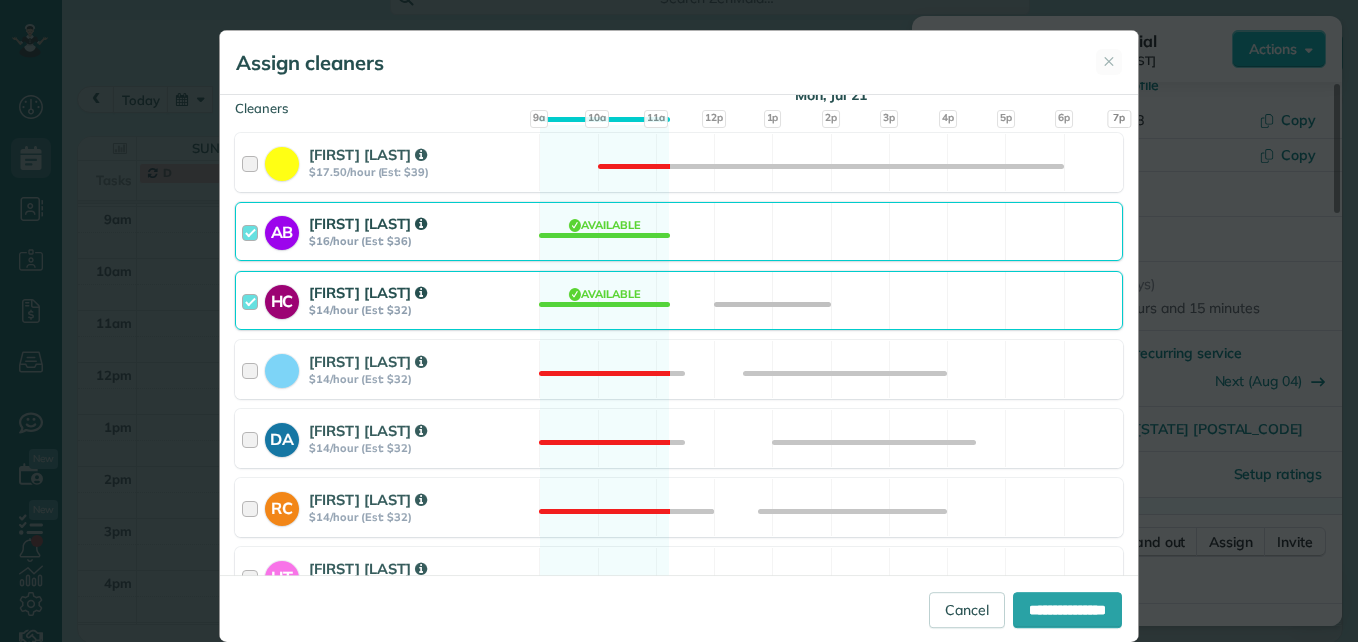 scroll, scrollTop: 300, scrollLeft: 0, axis: vertical 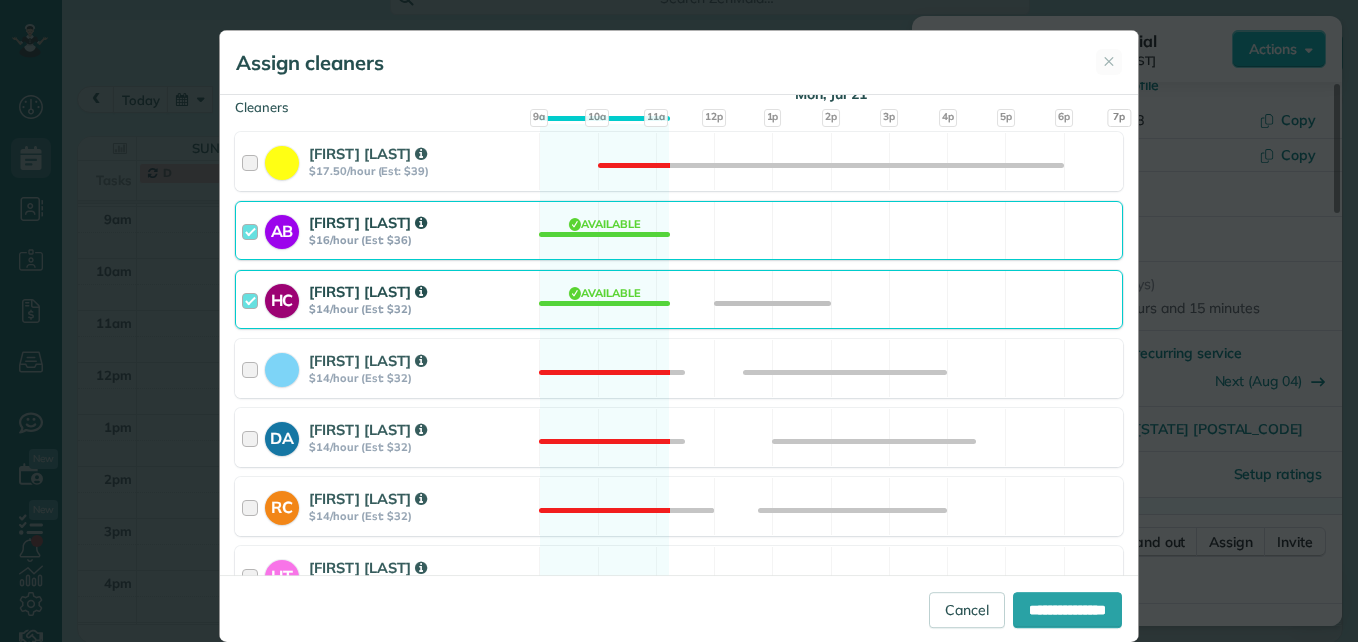 click at bounding box center [253, 299] 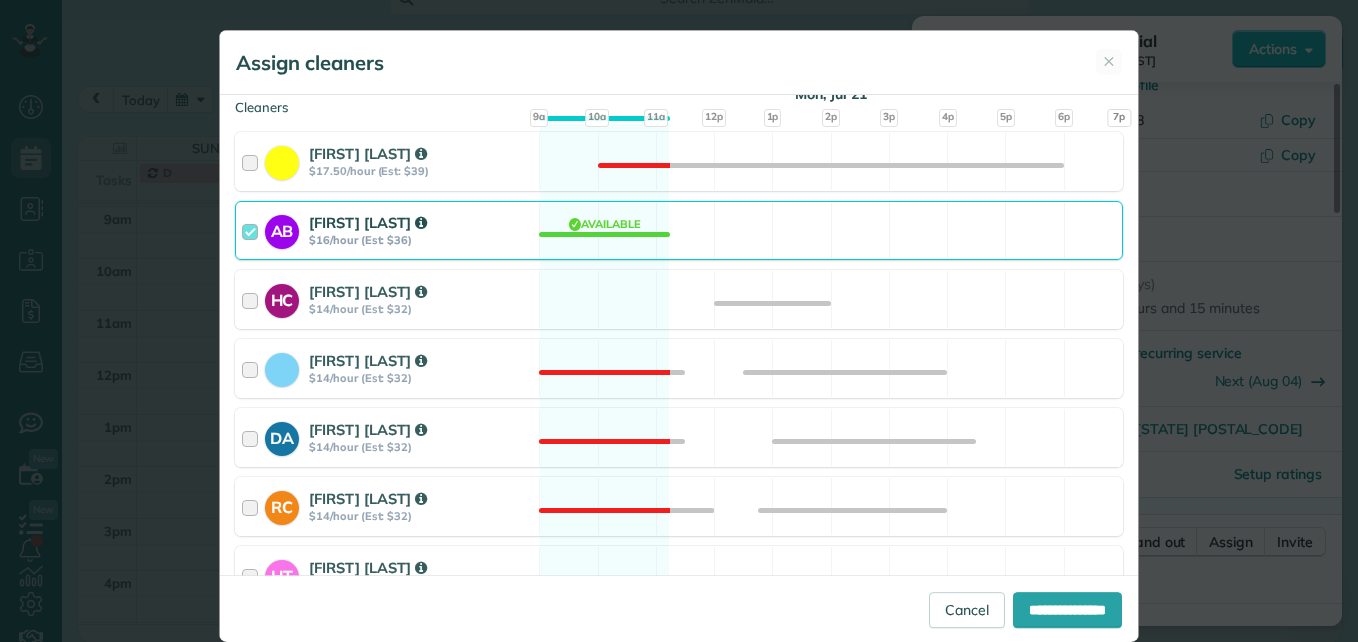 click at bounding box center [253, 230] 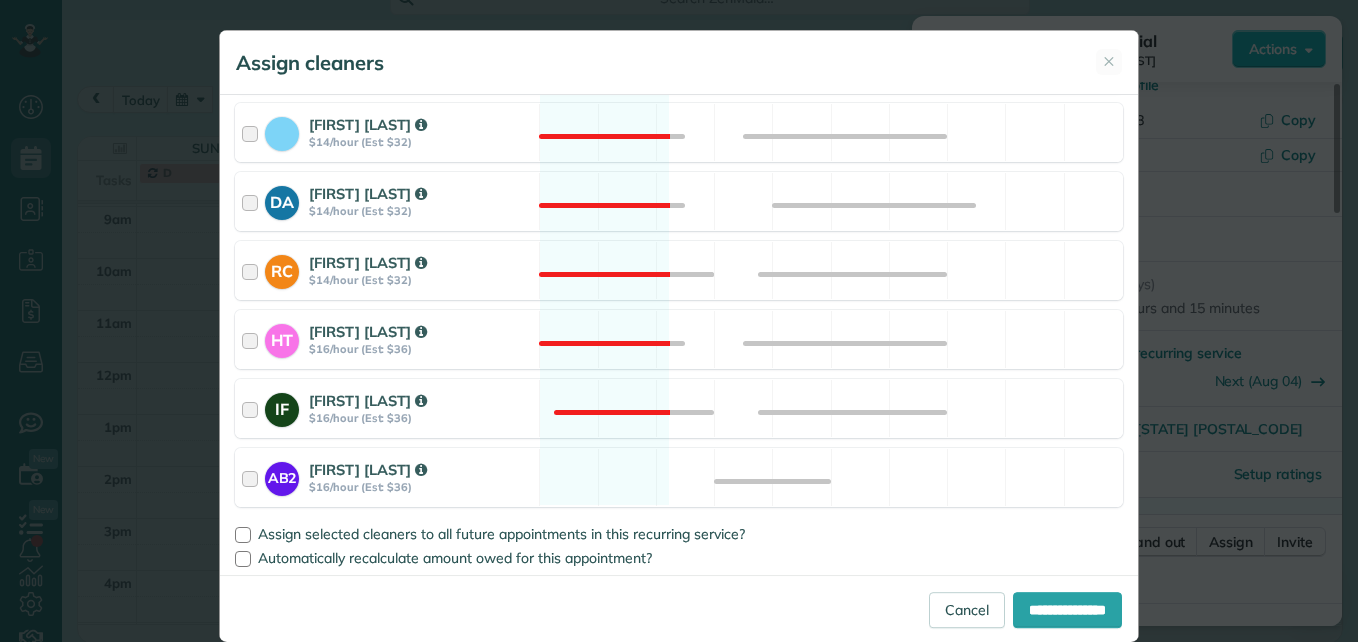 scroll, scrollTop: 539, scrollLeft: 0, axis: vertical 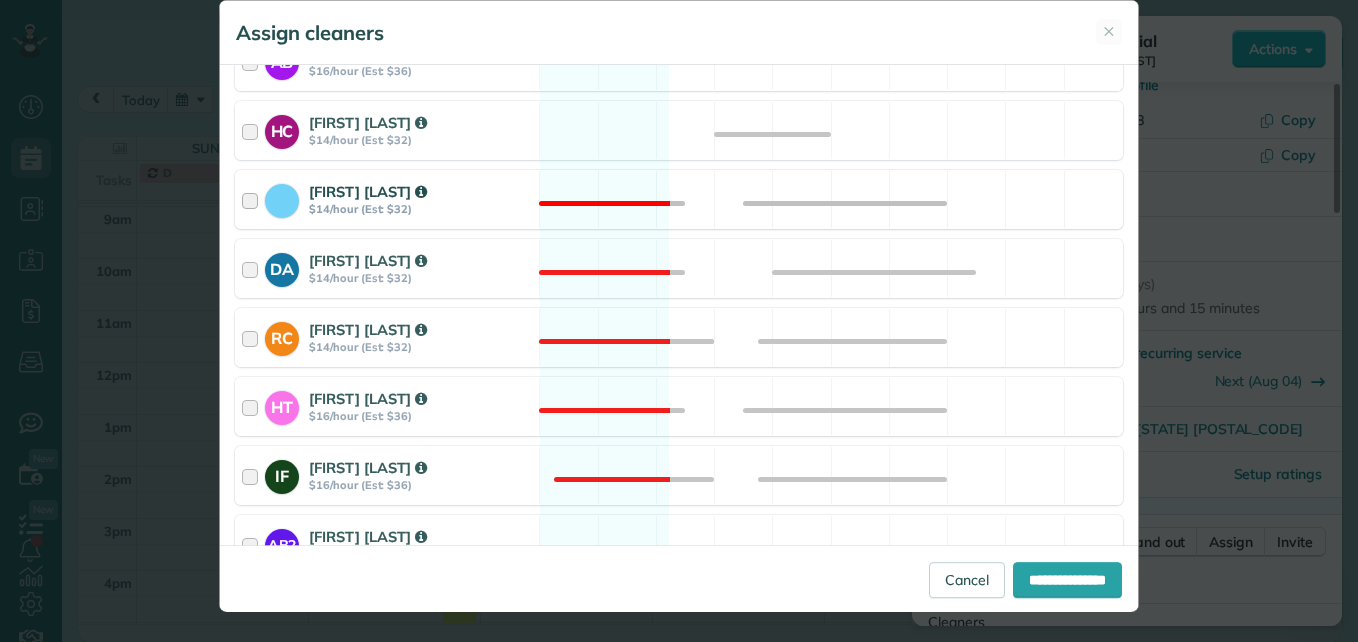 click at bounding box center [253, 199] 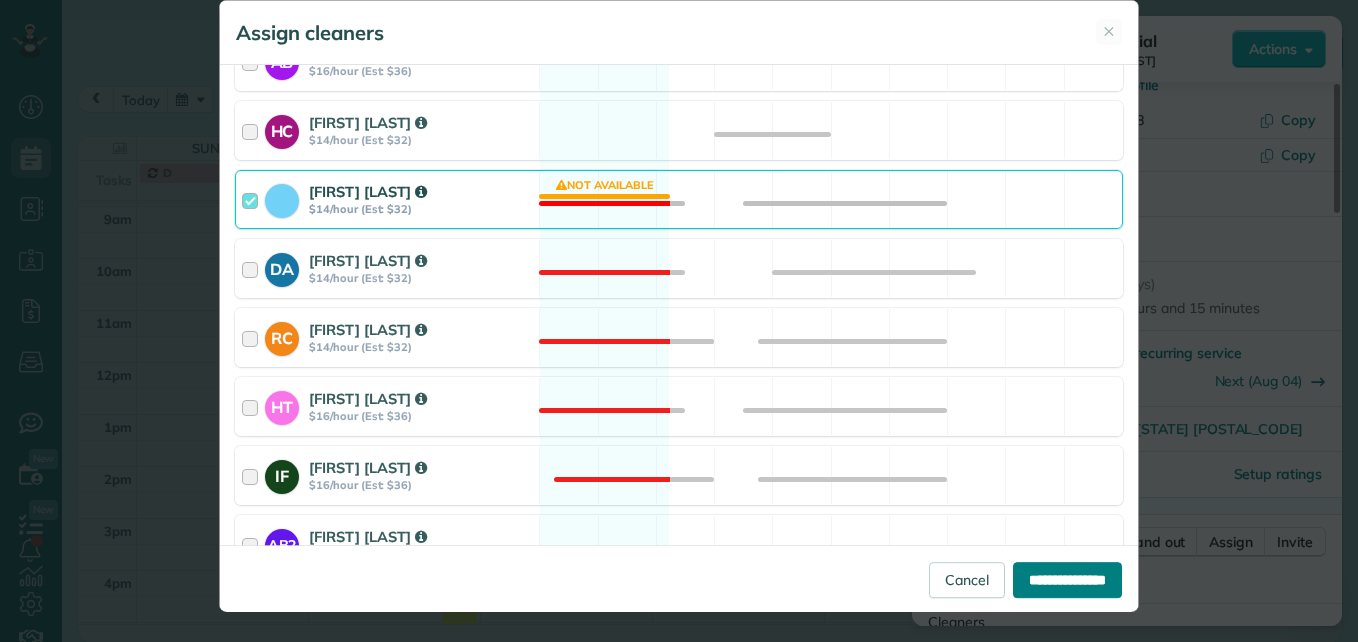 click on "**********" at bounding box center [1067, 580] 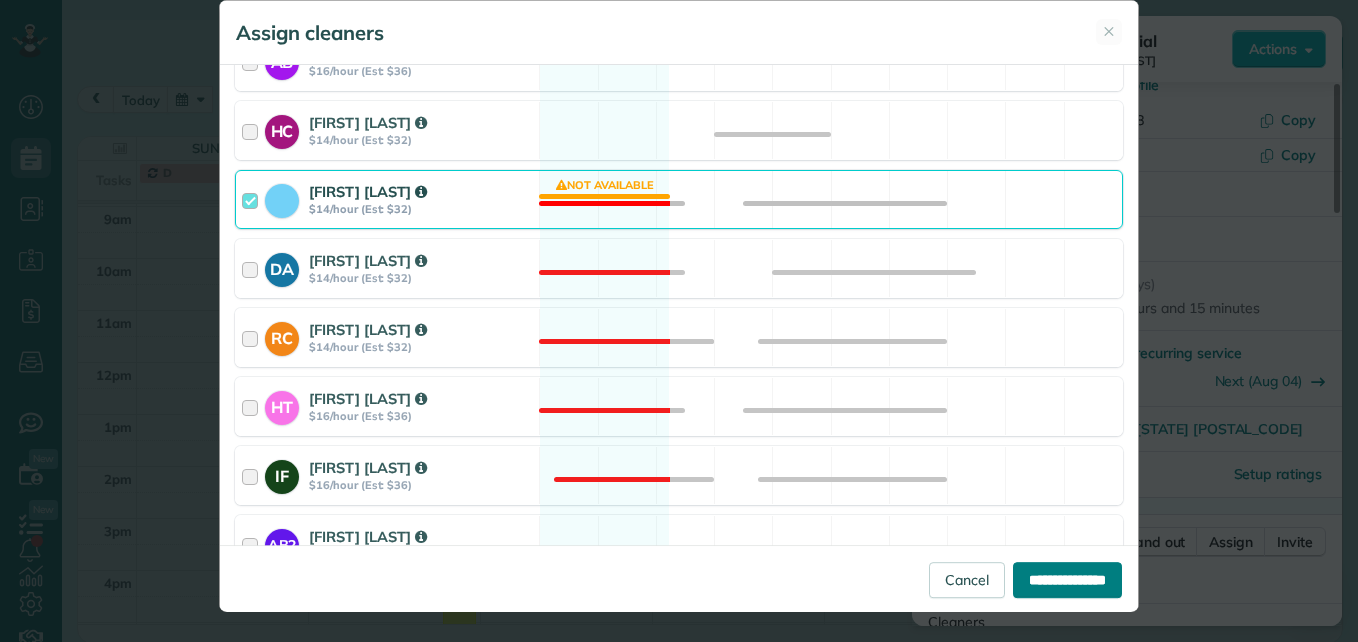 type on "**********" 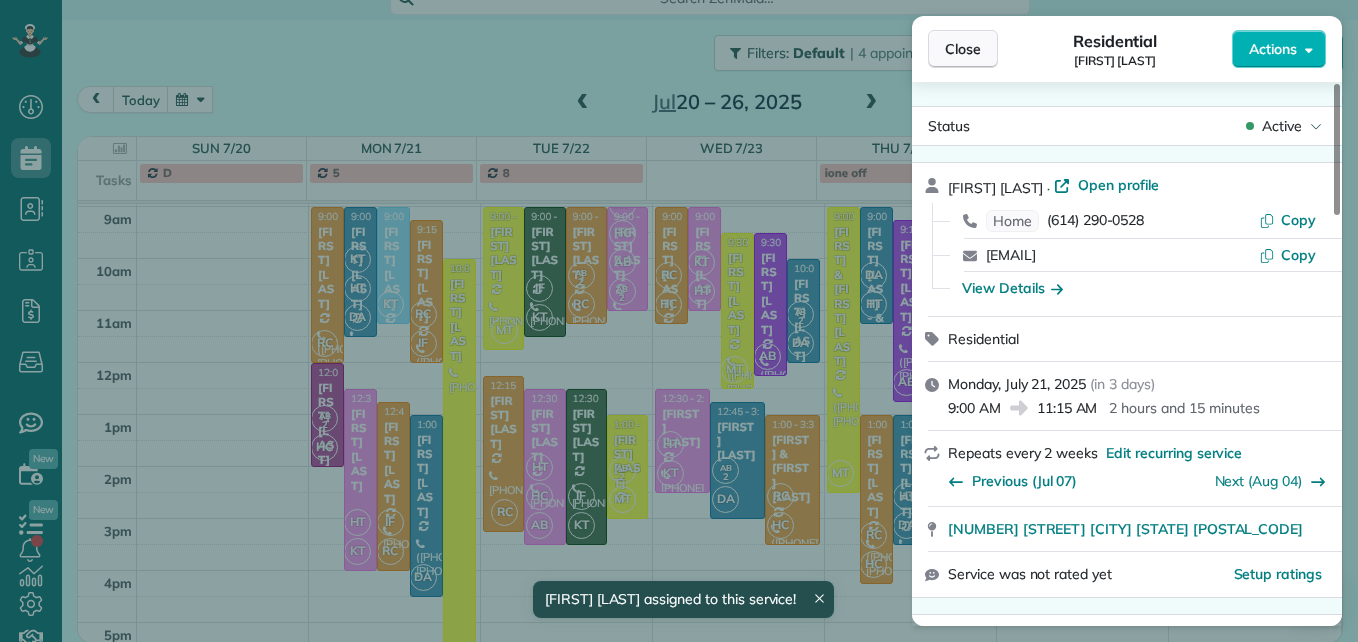 click on "Close" at bounding box center [963, 49] 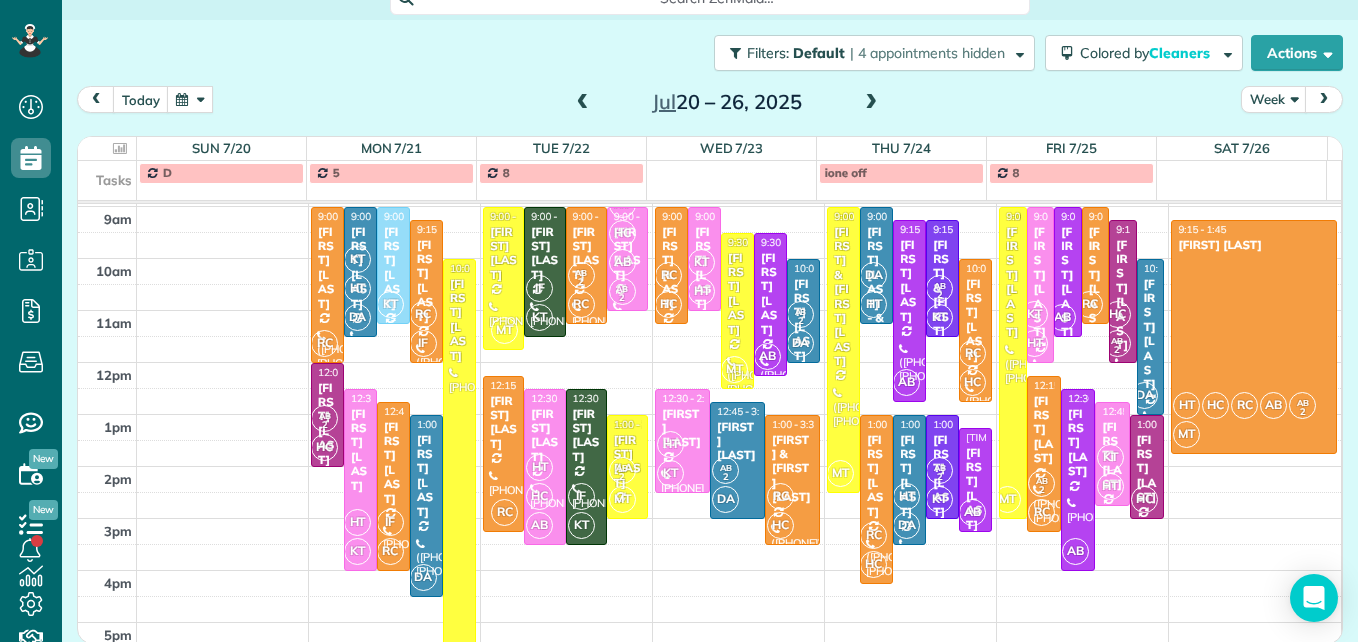 click on "[FIRST] [LAST]" at bounding box center [393, 268] 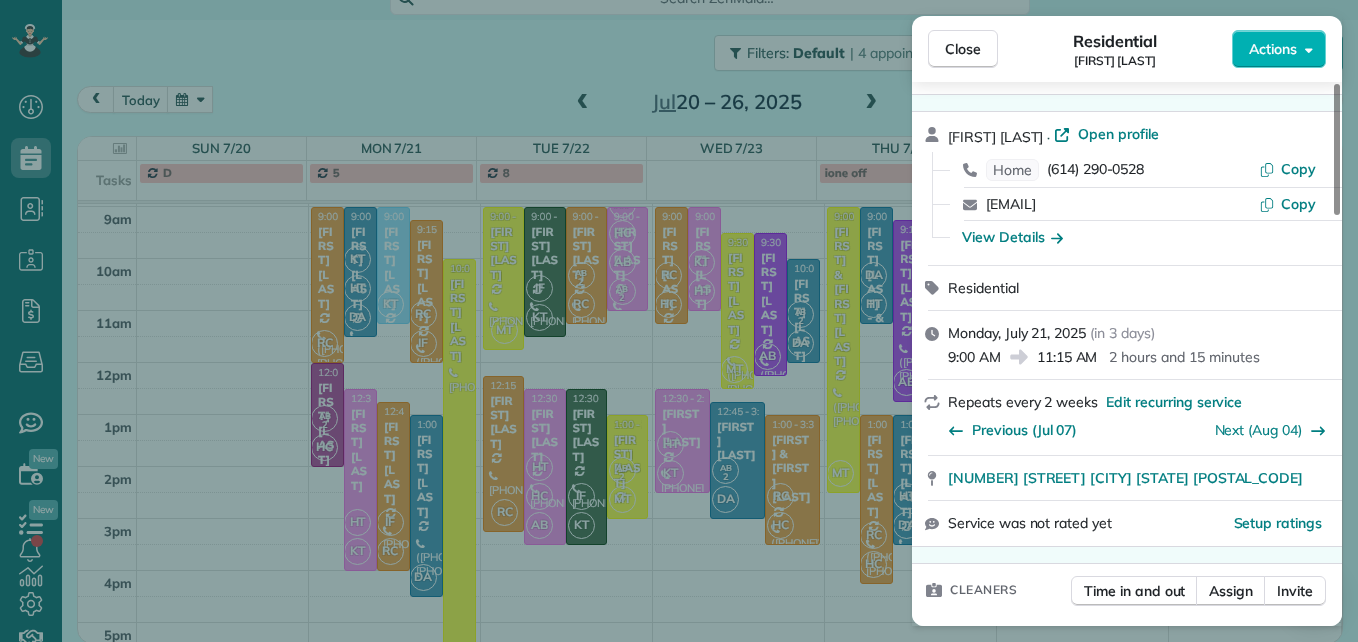 scroll, scrollTop: 100, scrollLeft: 0, axis: vertical 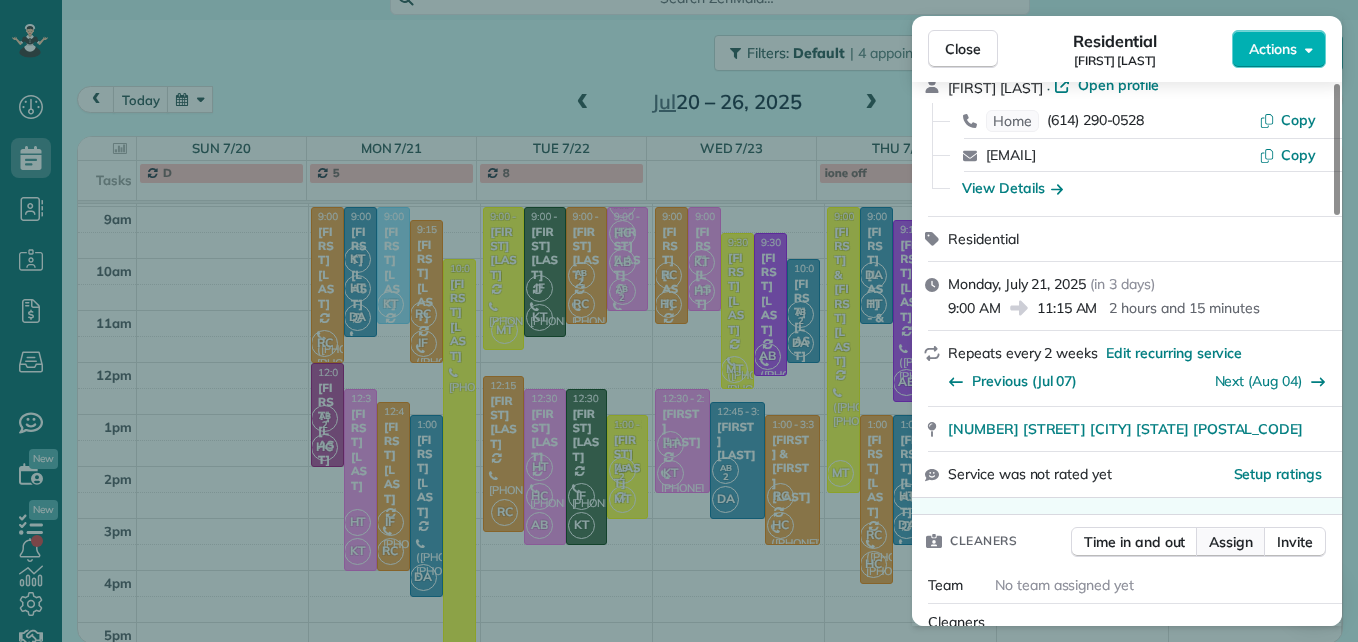 click on "Assign" at bounding box center (1231, 542) 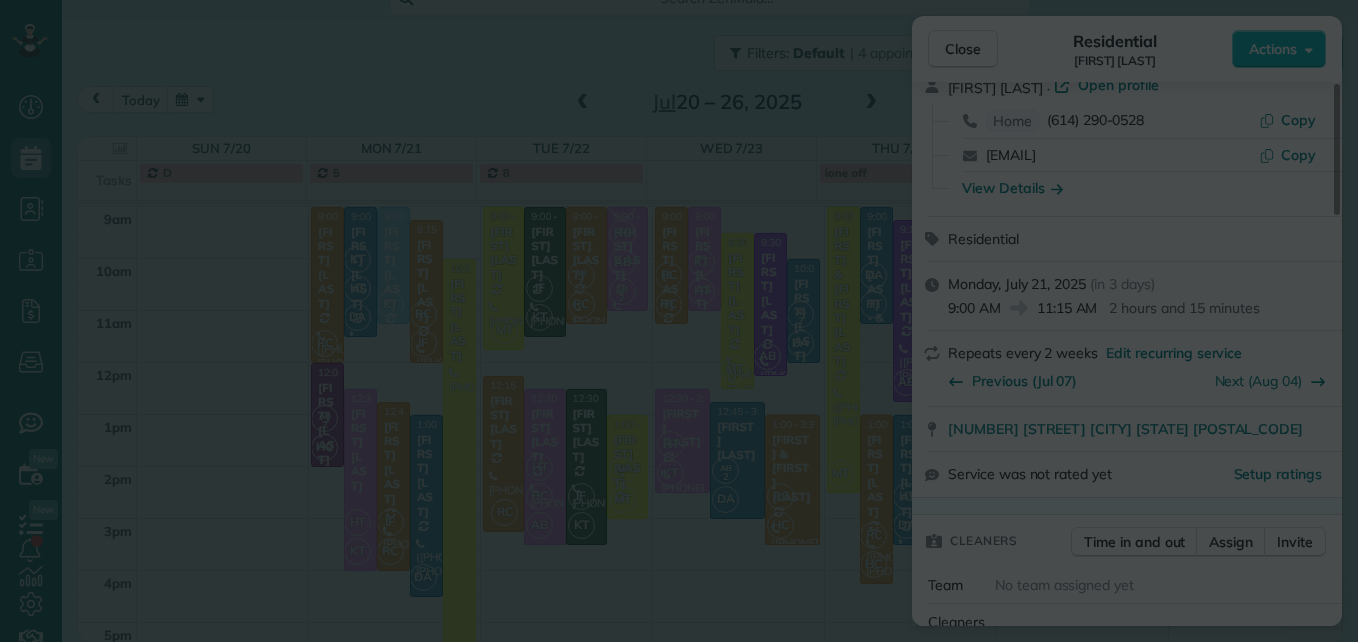 scroll, scrollTop: 0, scrollLeft: 0, axis: both 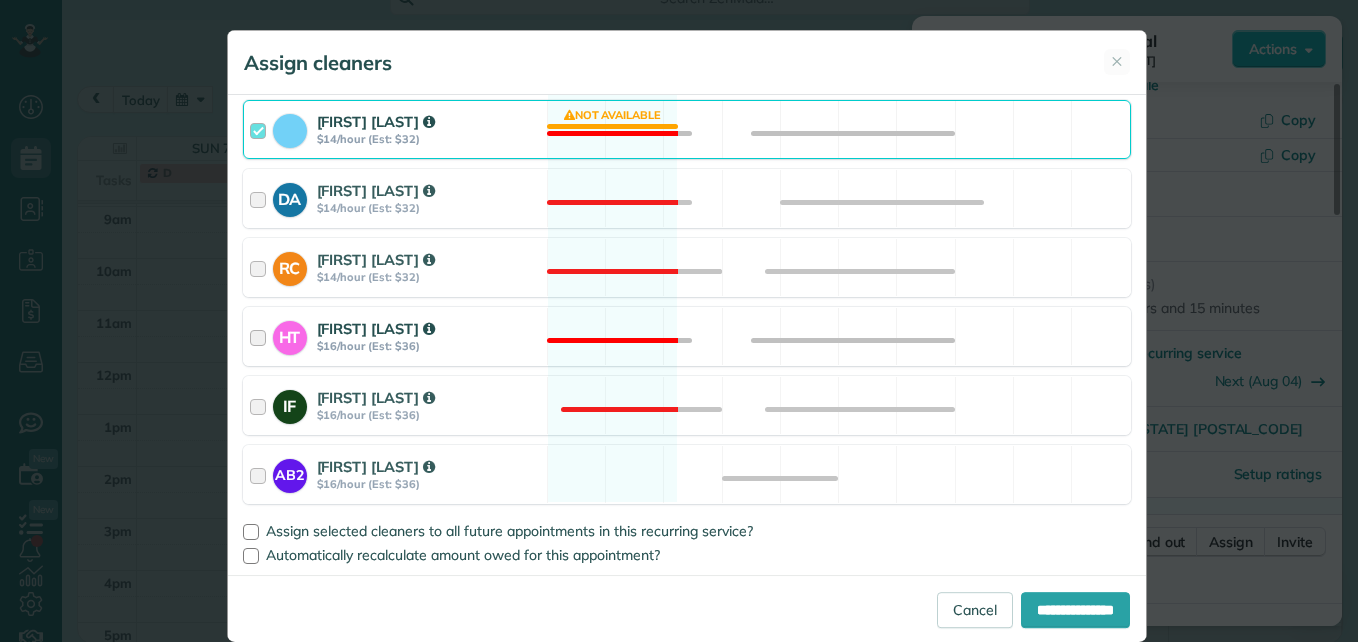 click at bounding box center (261, 336) 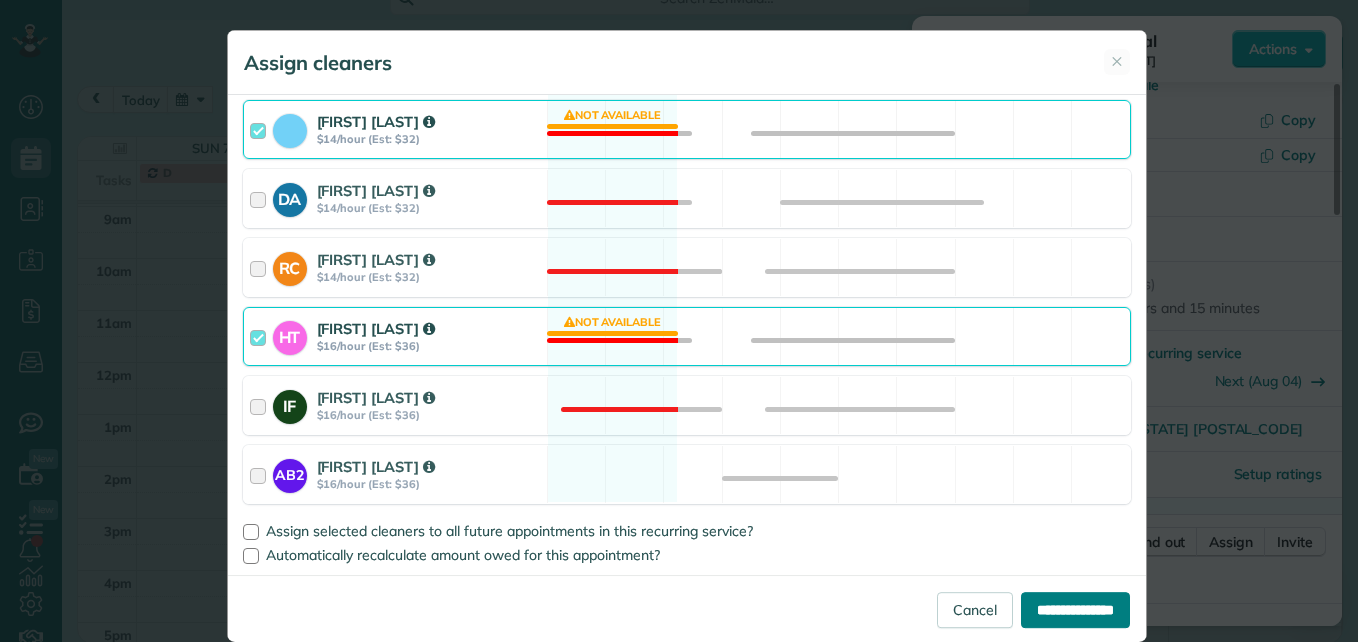 click on "**********" at bounding box center [1075, 610] 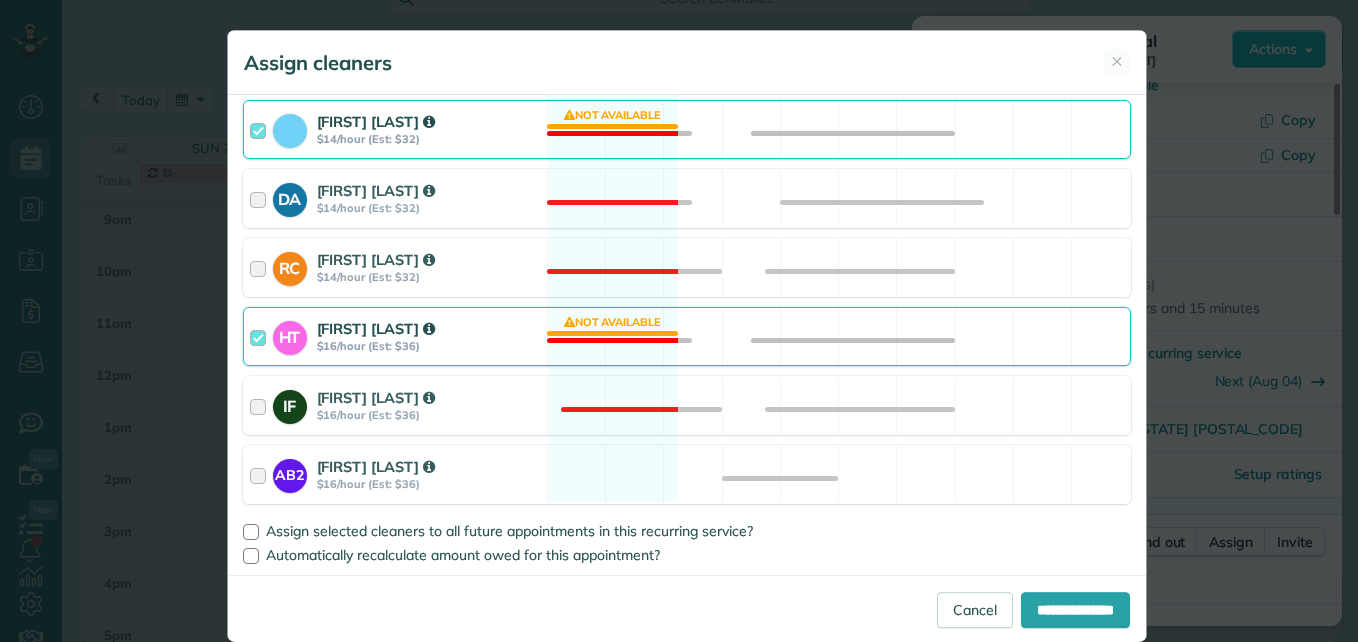 type on "**********" 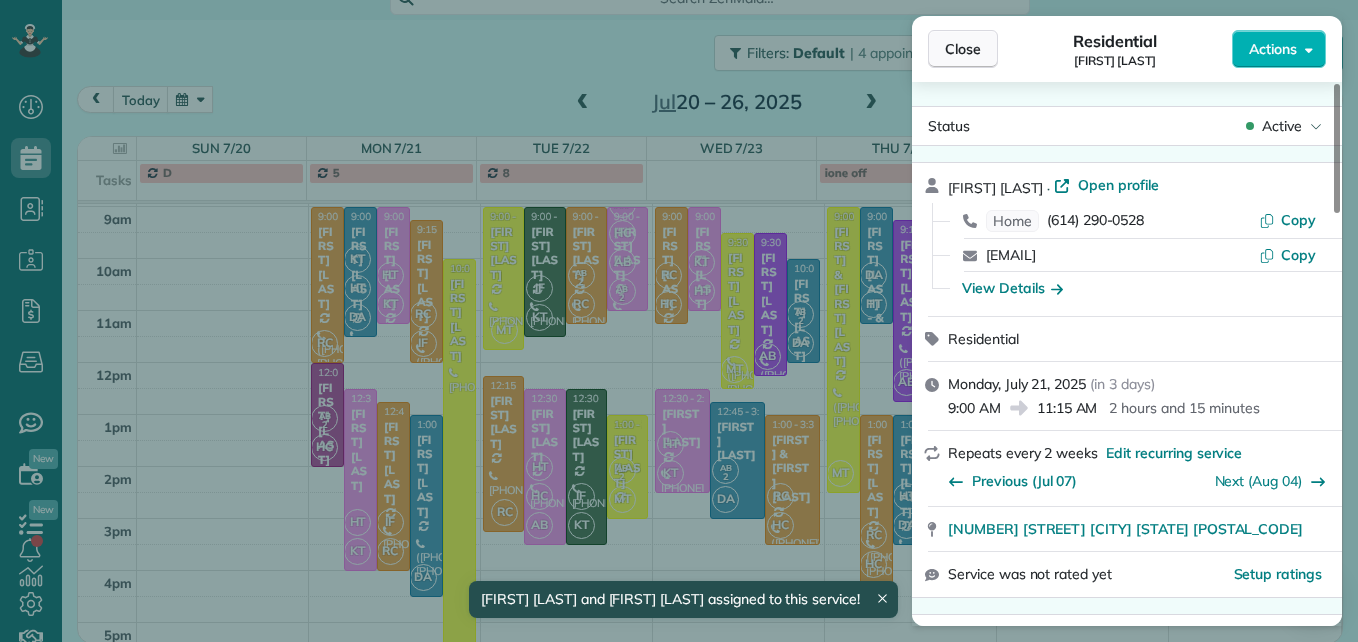 click on "Close" at bounding box center [963, 49] 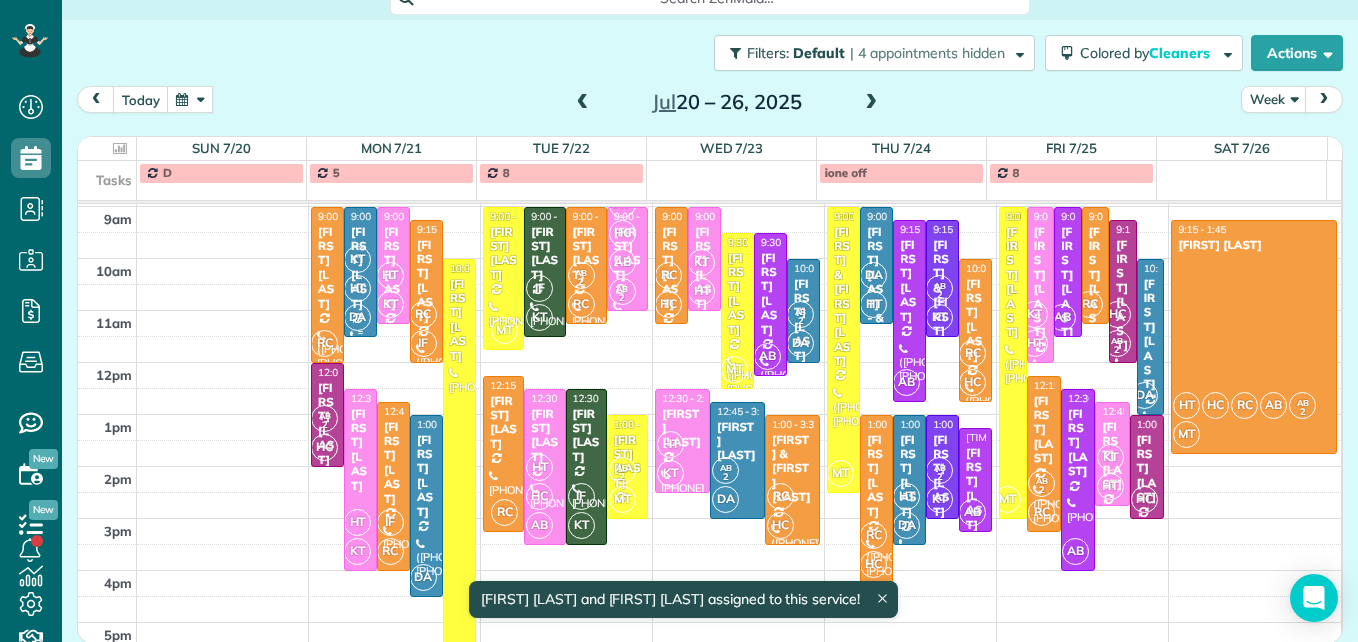 click on "HT" at bounding box center [357, 288] 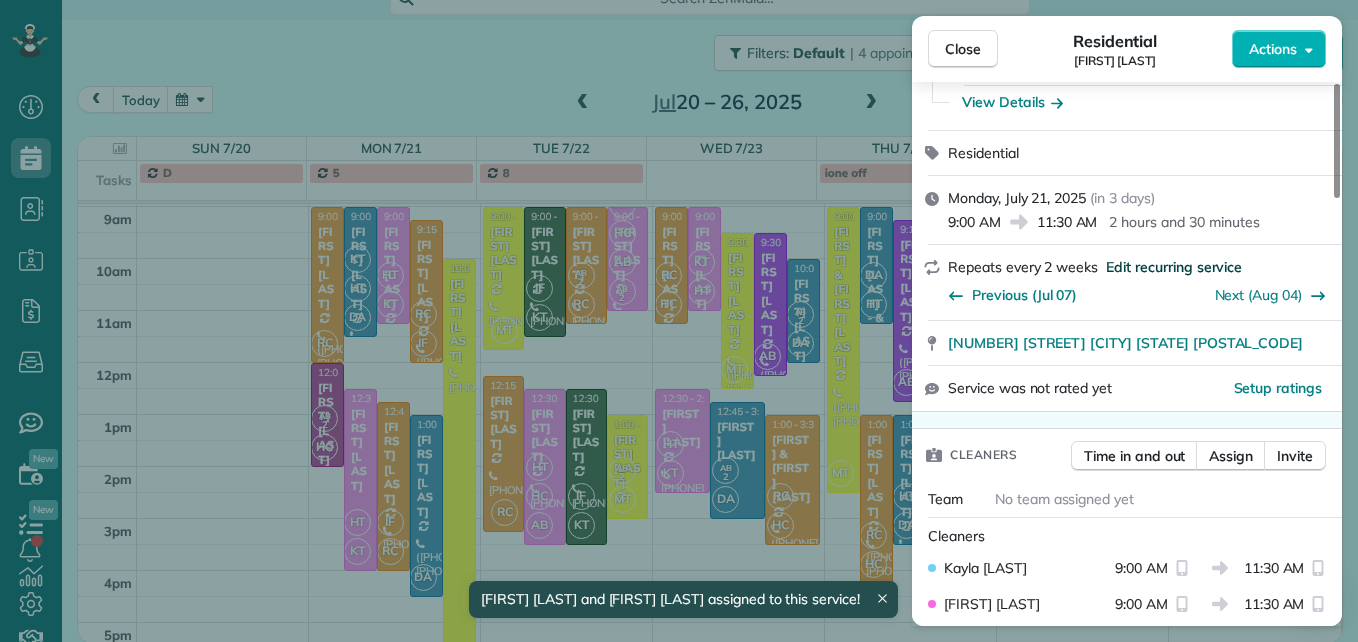 scroll, scrollTop: 200, scrollLeft: 0, axis: vertical 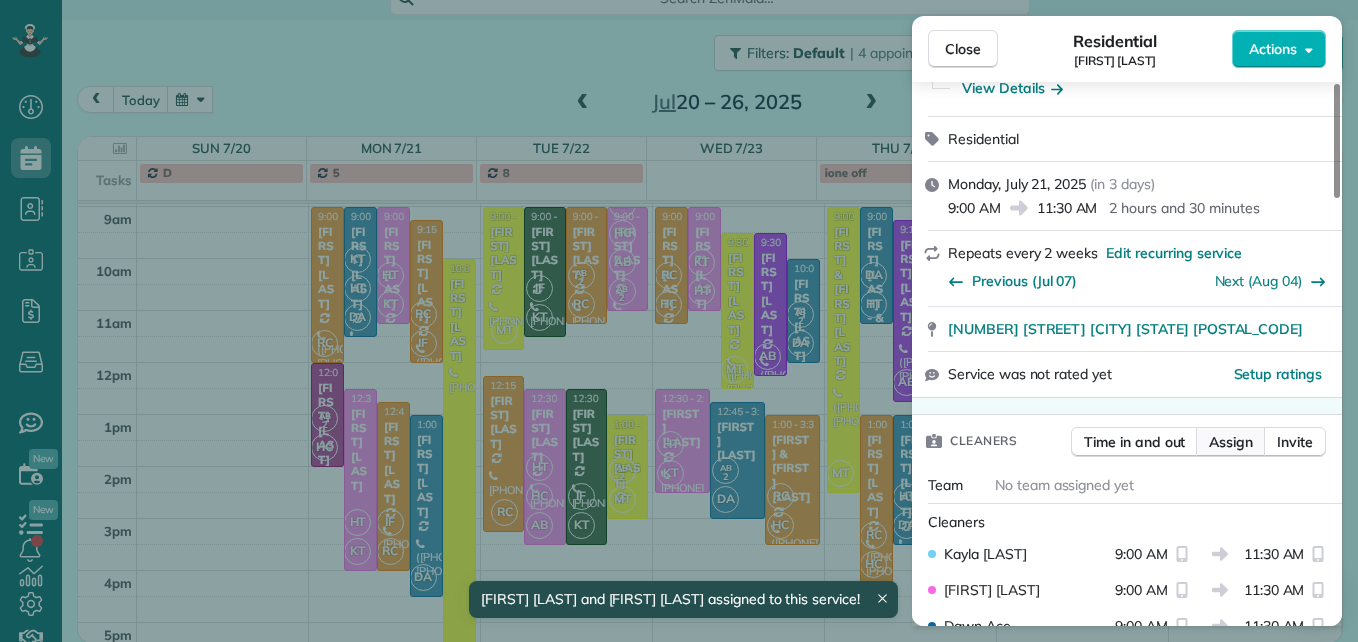 click on "Assign" at bounding box center [1231, 442] 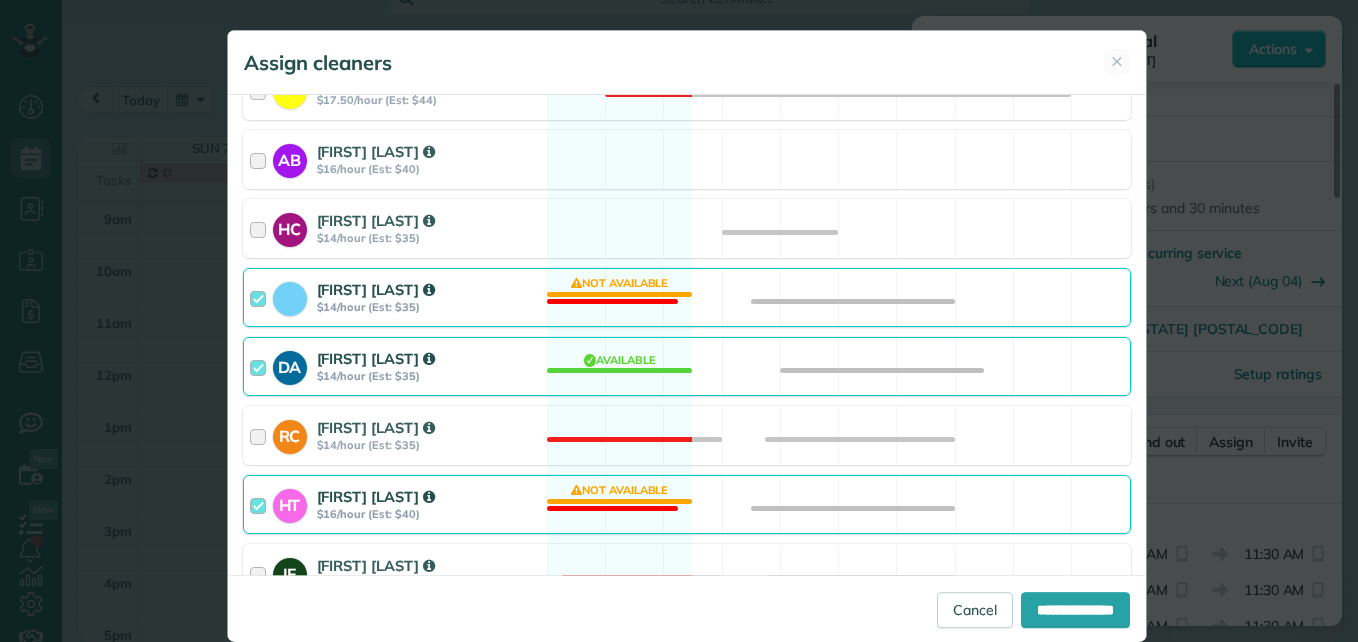 scroll, scrollTop: 400, scrollLeft: 0, axis: vertical 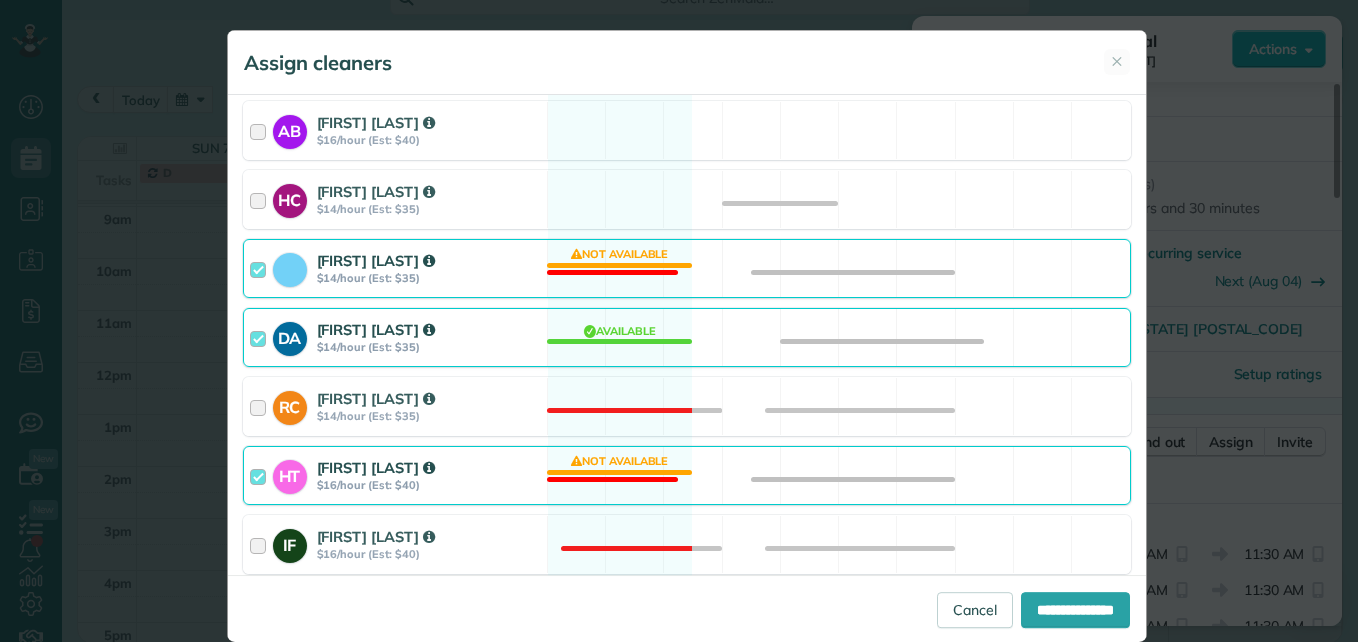 click on "[FIRST] [LAST]
$[PRICE]/hour (Est: $[PRICE])" at bounding box center [395, 268] 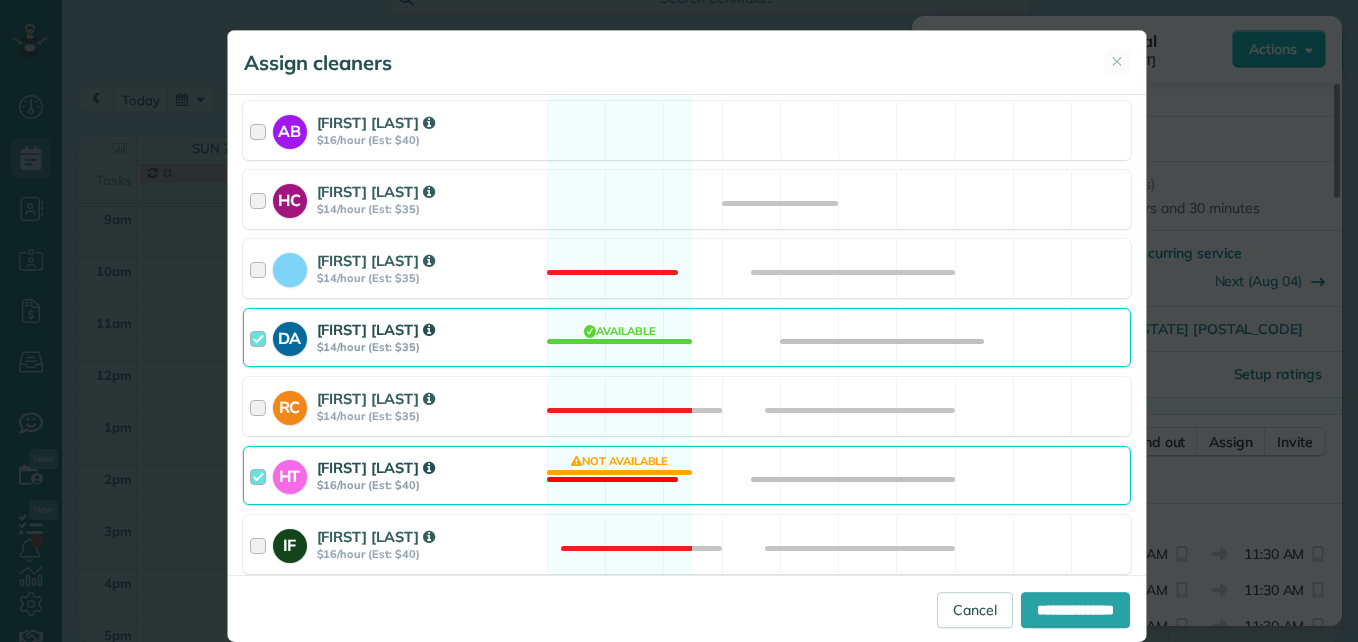 scroll, scrollTop: 500, scrollLeft: 0, axis: vertical 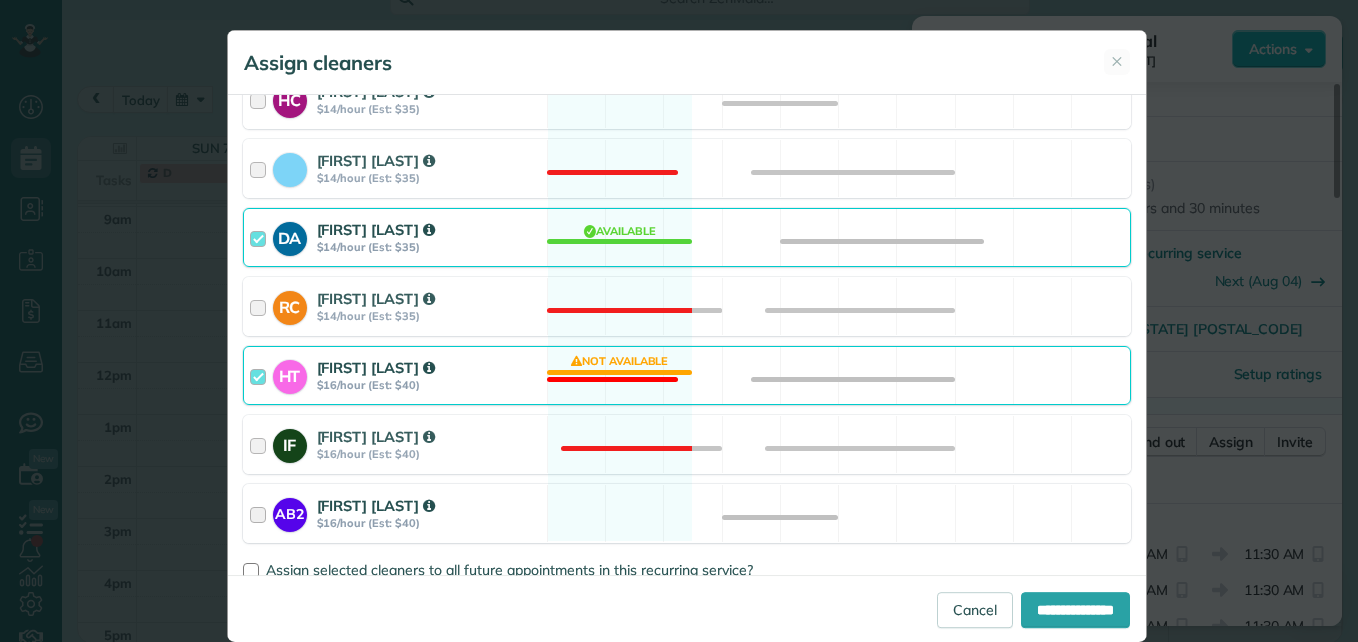 click at bounding box center (261, 513) 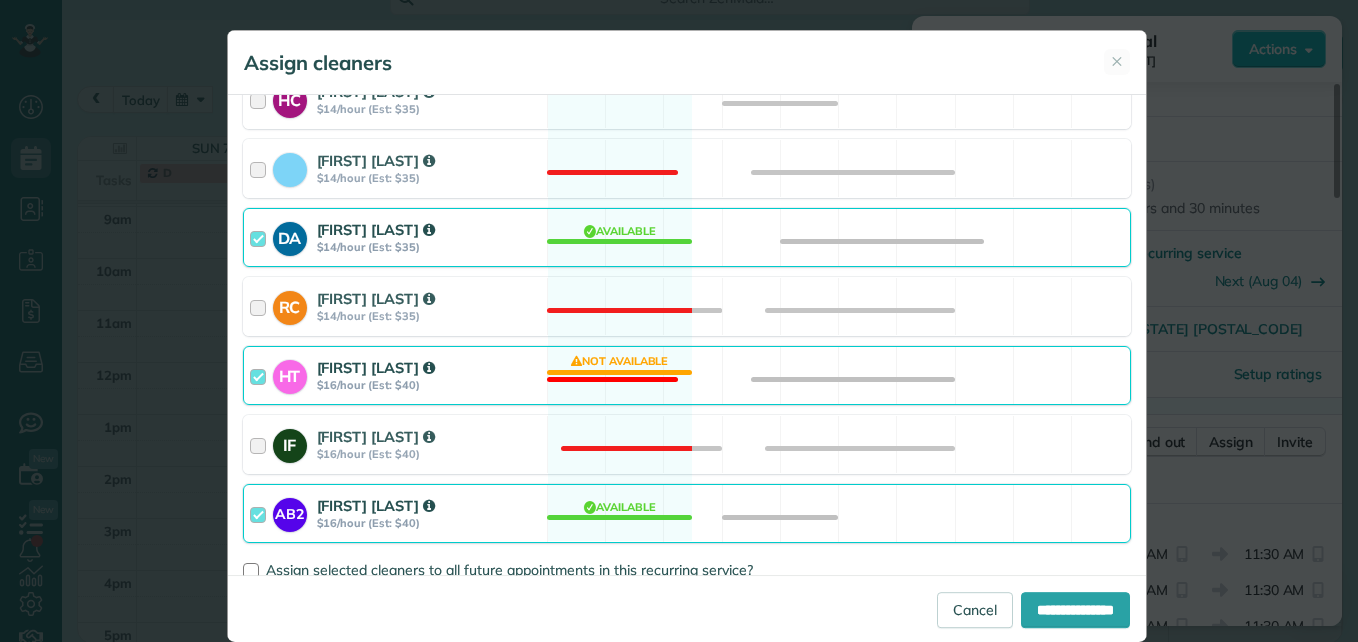 click at bounding box center (261, 375) 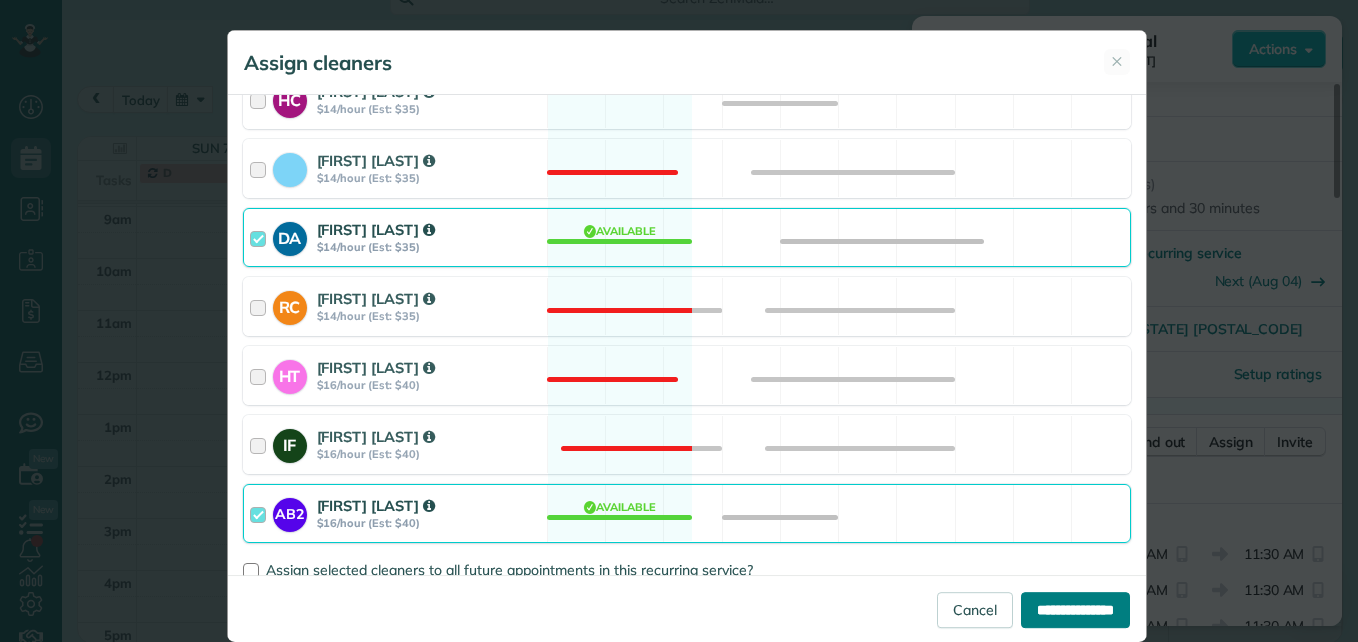 click on "**********" at bounding box center (1075, 610) 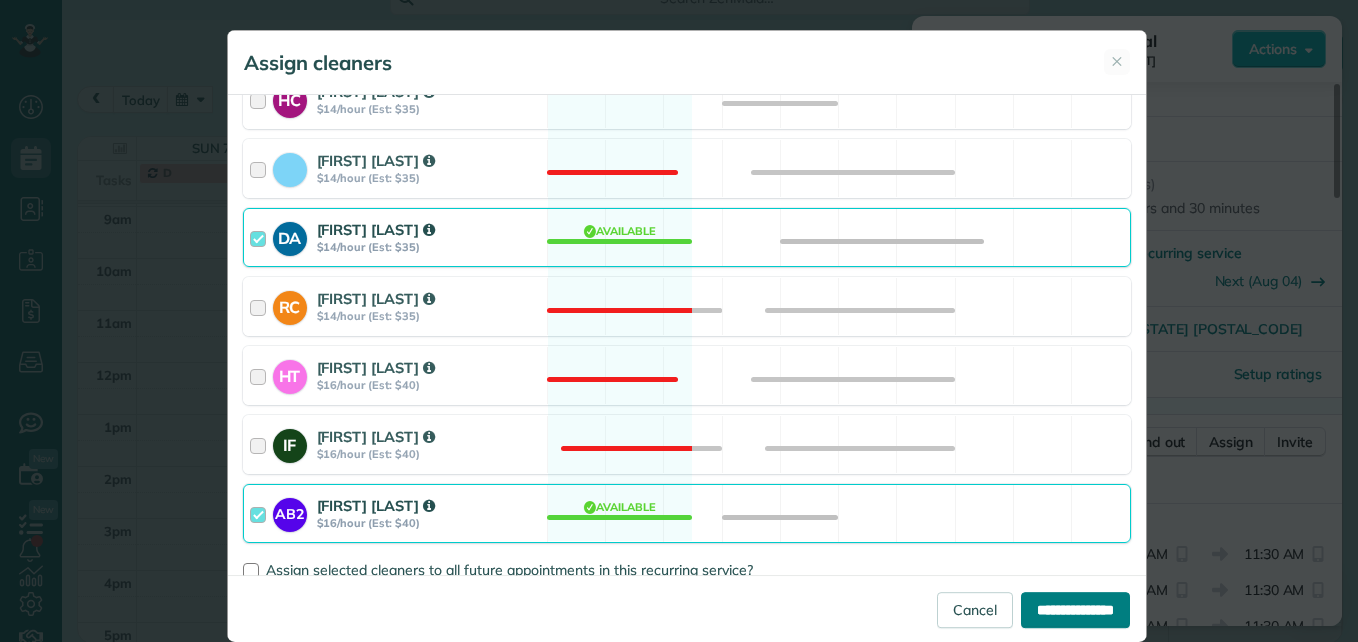 type on "**********" 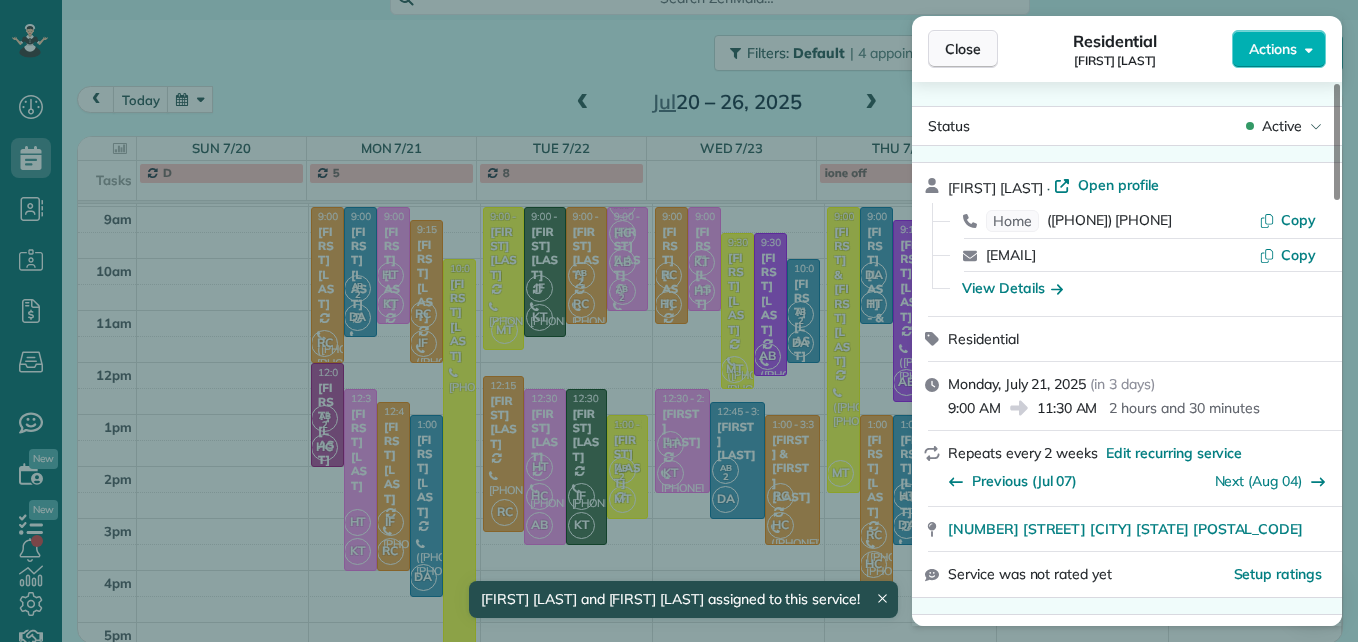 click on "Close" at bounding box center [963, 49] 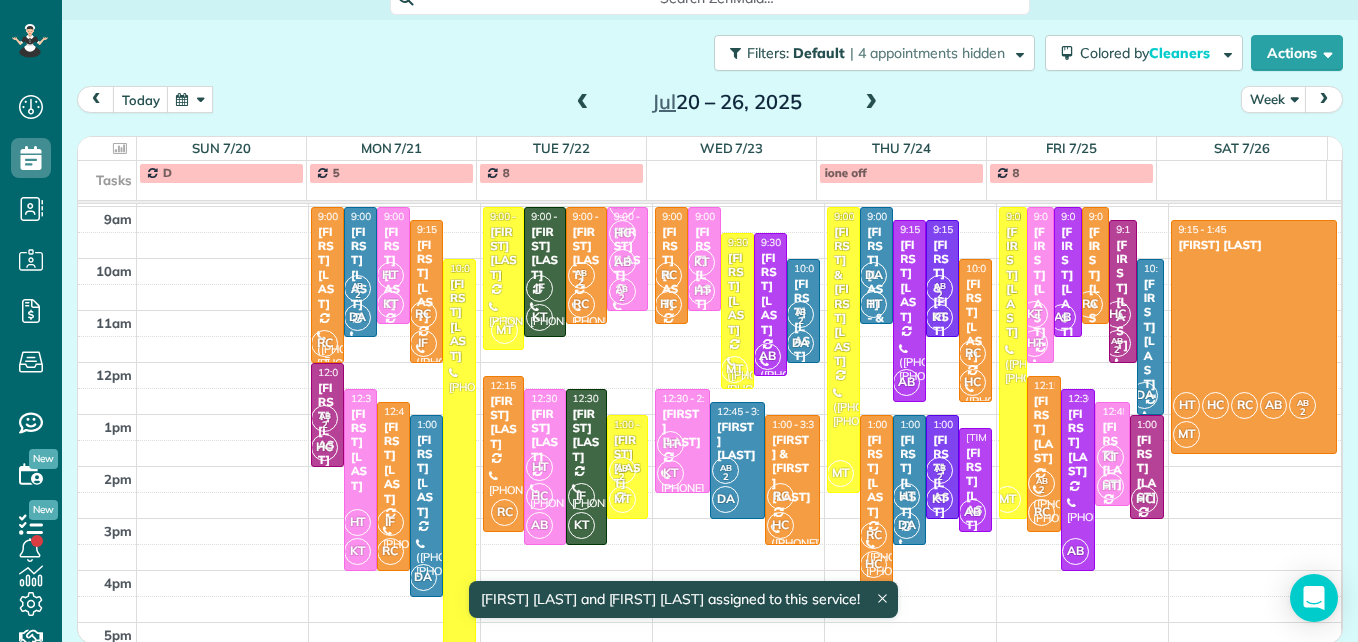 click on "[FIRST] [LAST]" at bounding box center [327, 268] 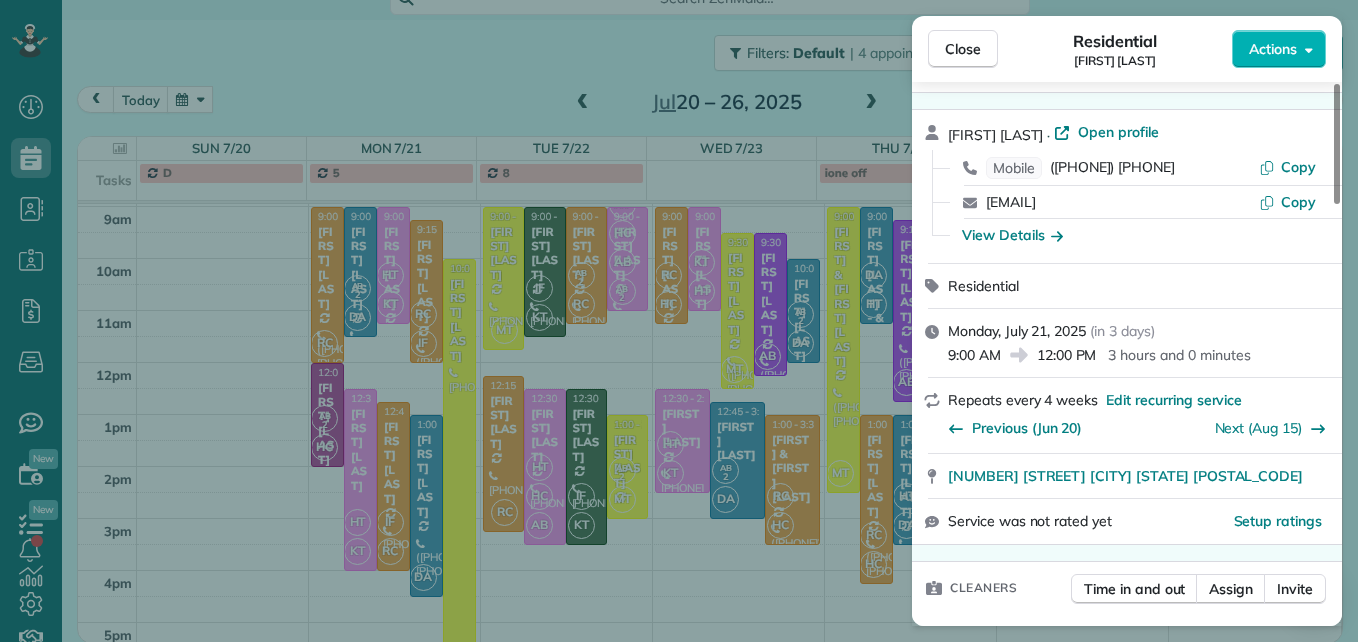 scroll, scrollTop: 100, scrollLeft: 0, axis: vertical 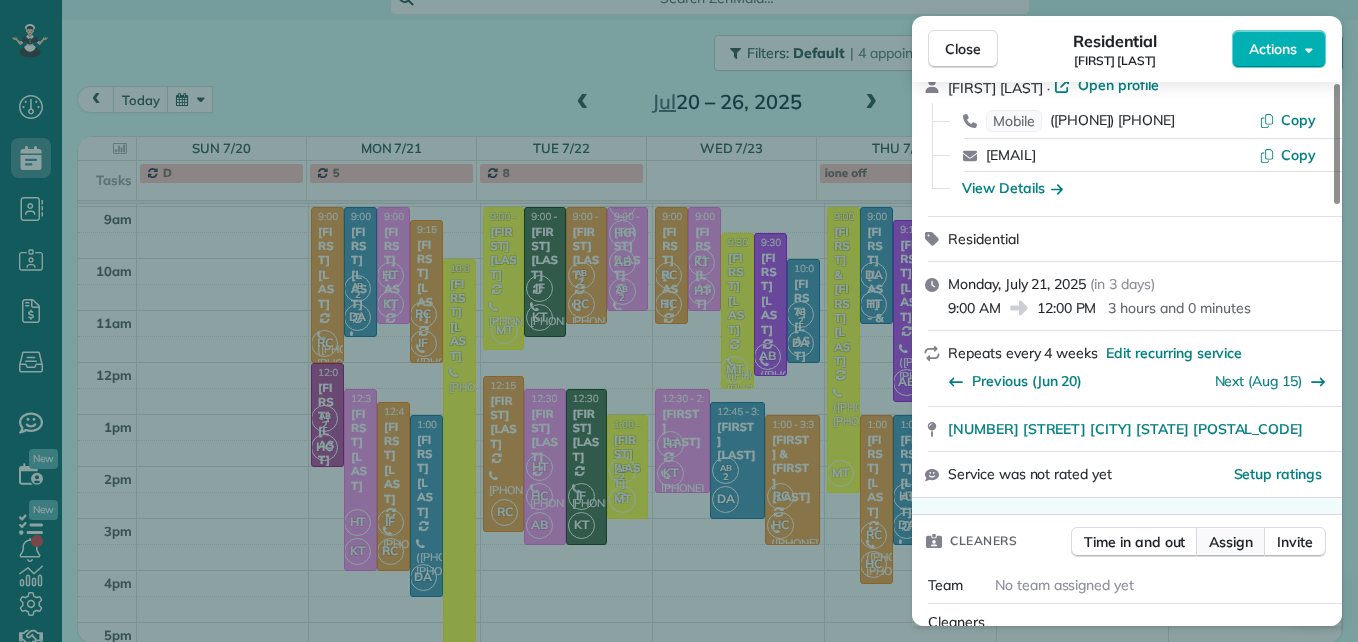 click on "Assign" at bounding box center (1231, 542) 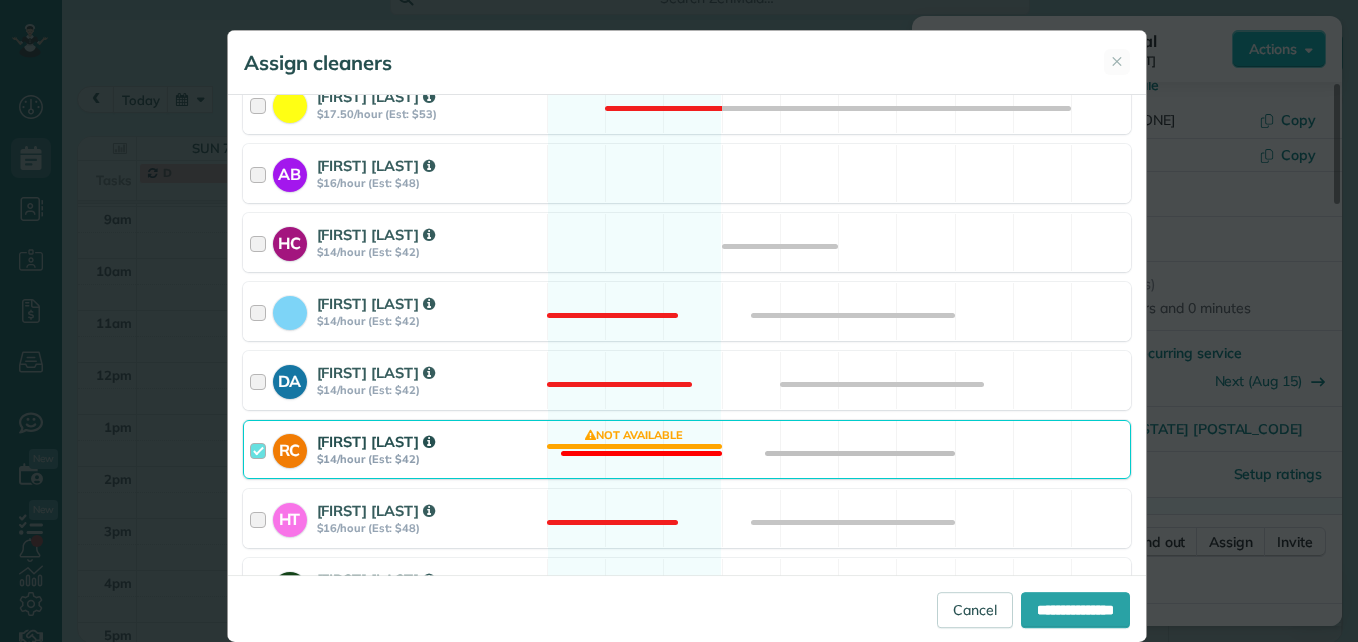 scroll, scrollTop: 400, scrollLeft: 0, axis: vertical 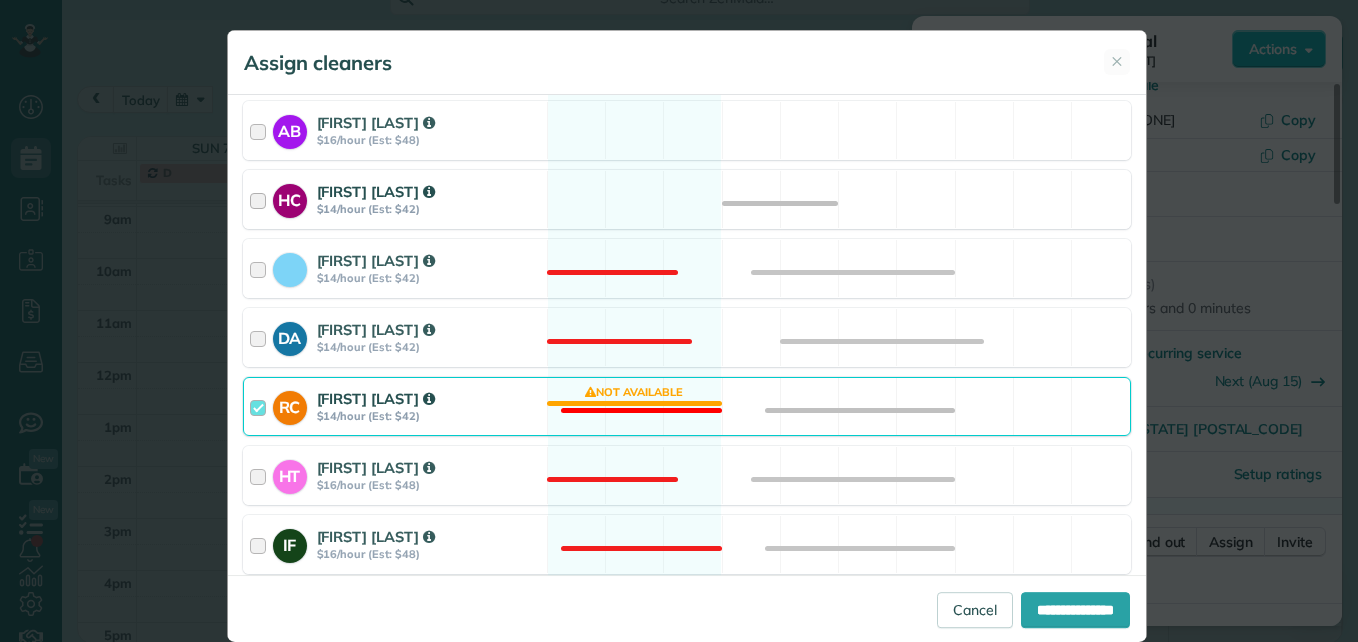 click at bounding box center [261, 199] 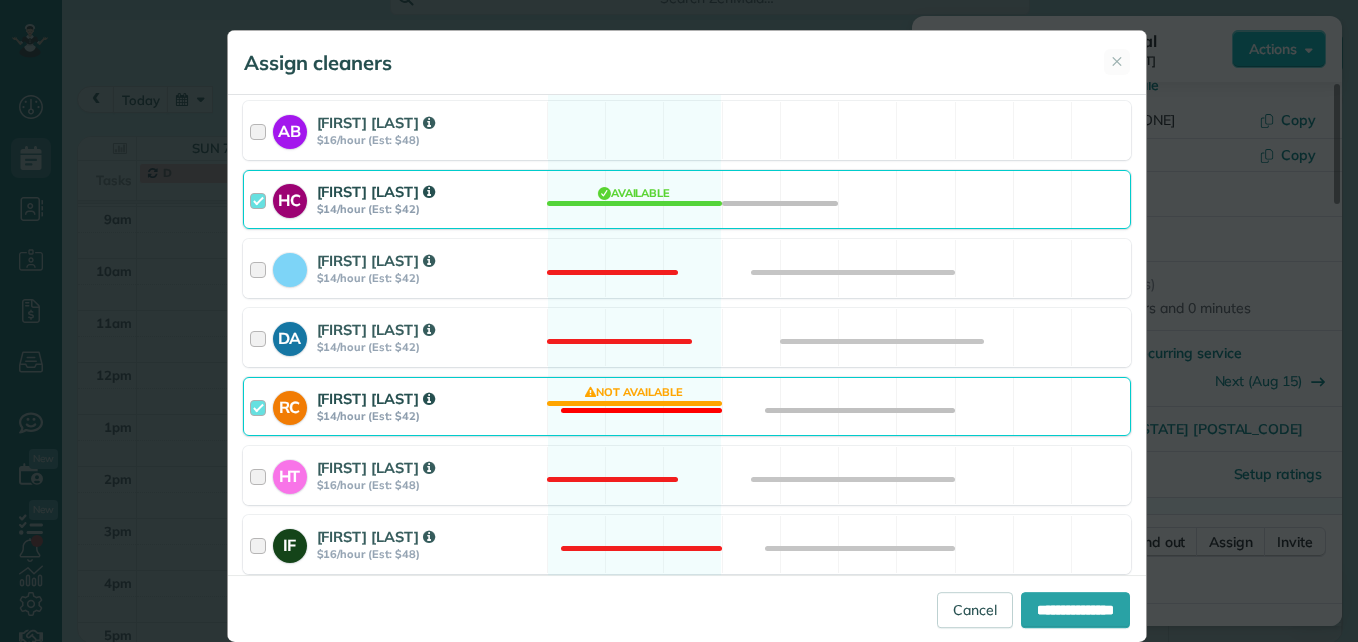 click at bounding box center (261, 406) 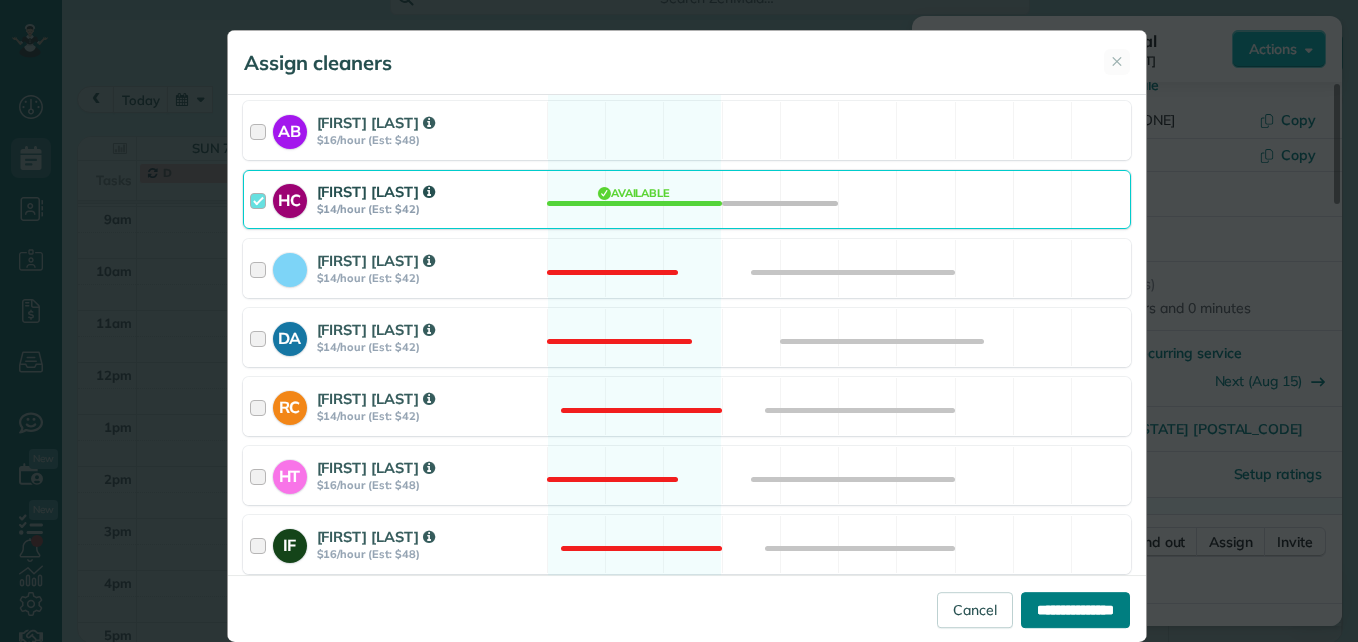 click on "**********" at bounding box center (1075, 610) 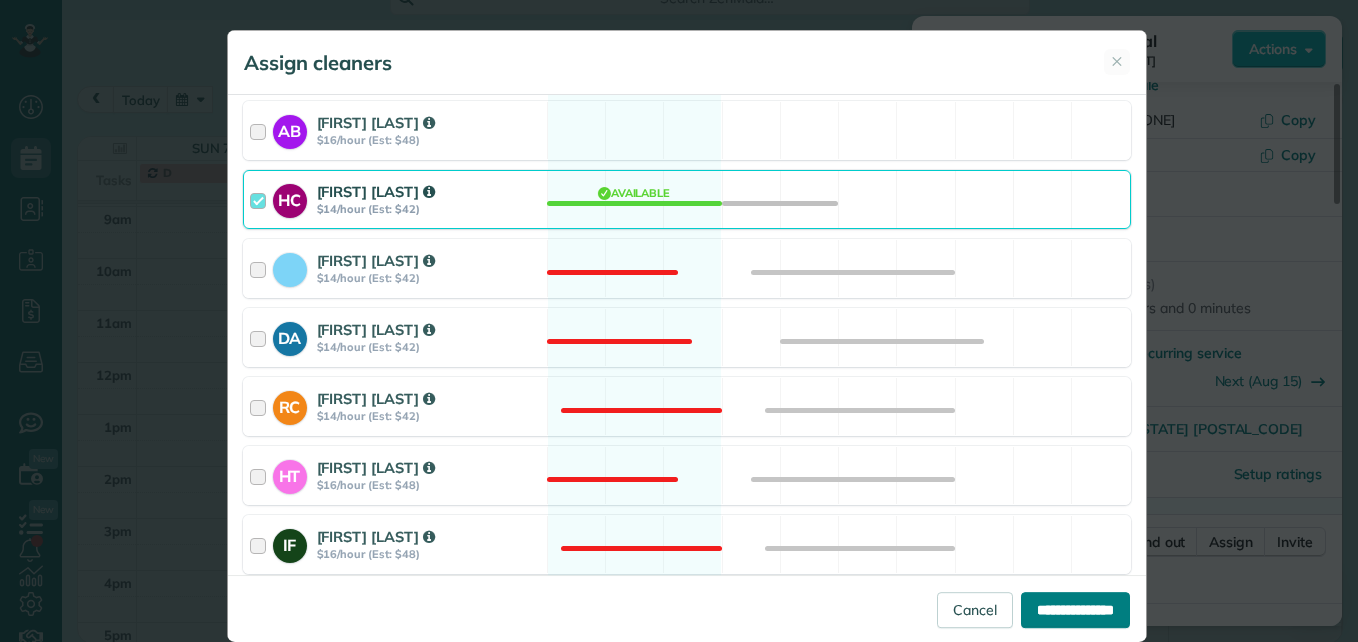 type on "**********" 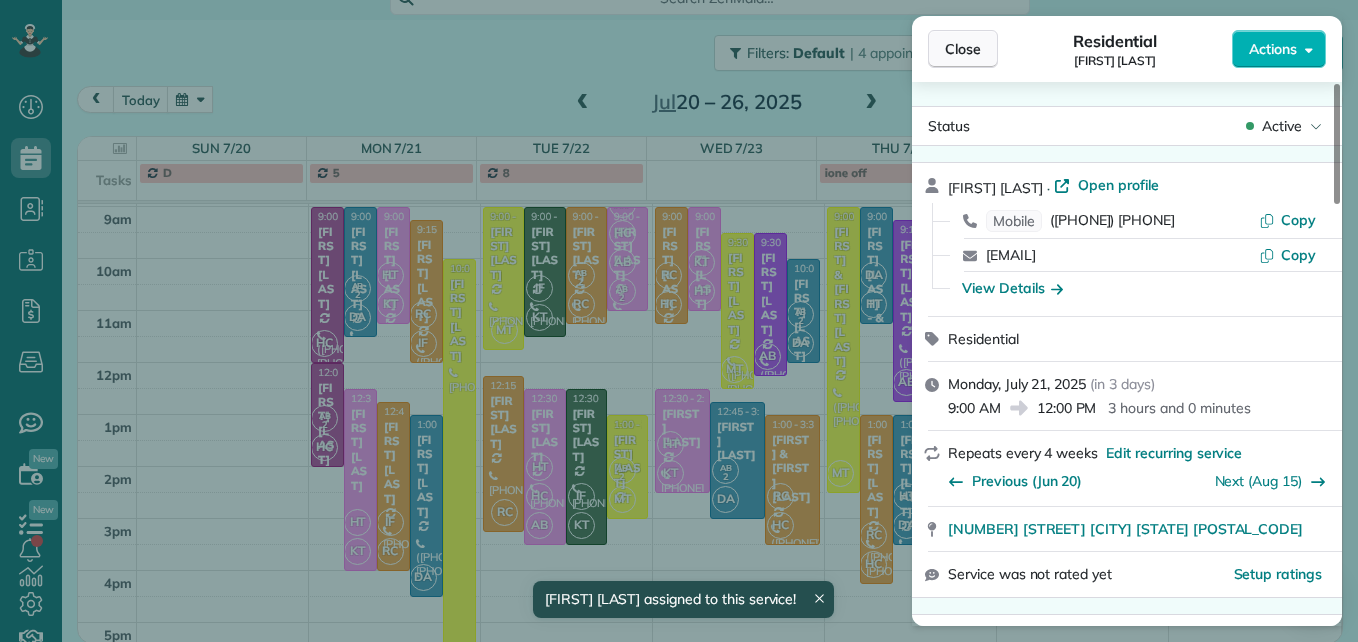 click on "Close" at bounding box center [963, 49] 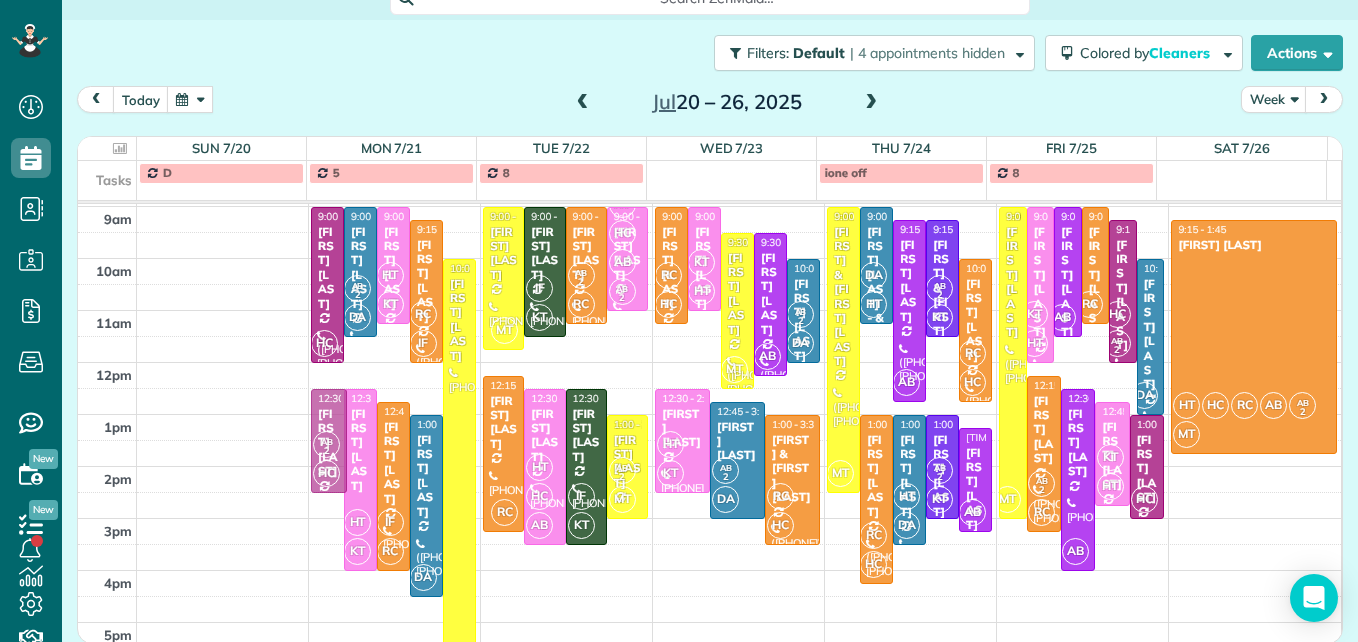 drag, startPoint x: 326, startPoint y: 396, endPoint x: 325, endPoint y: 423, distance: 27.018513 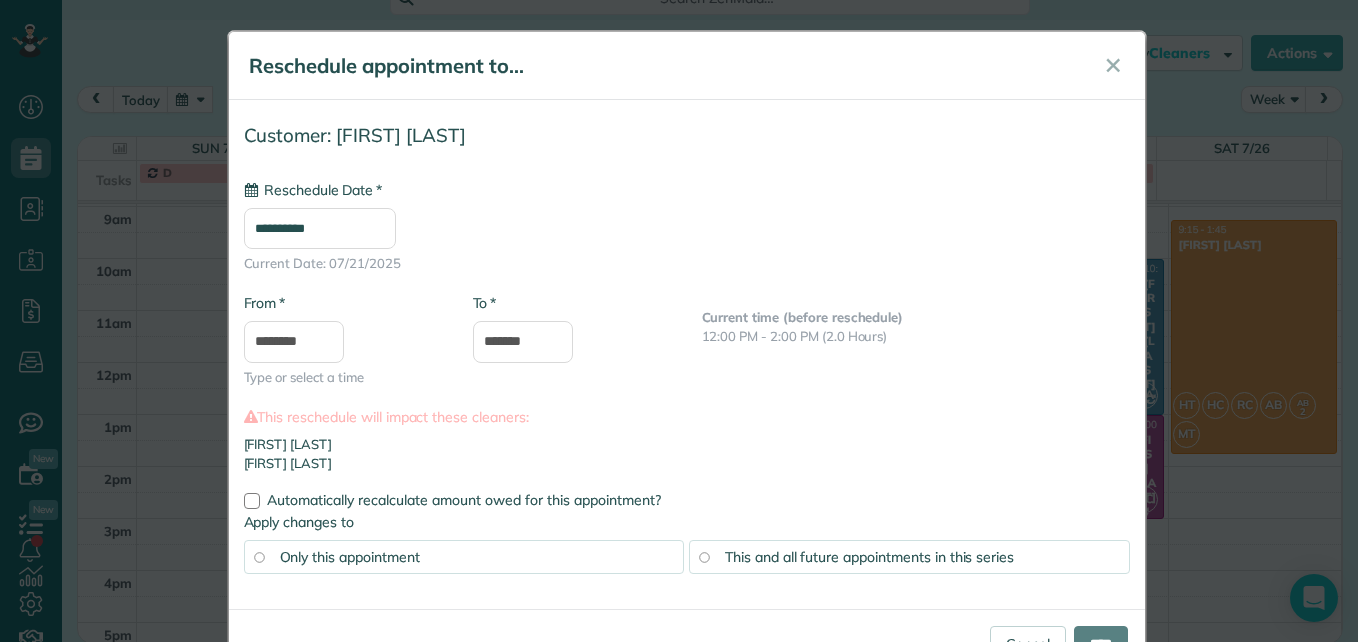 type on "**********" 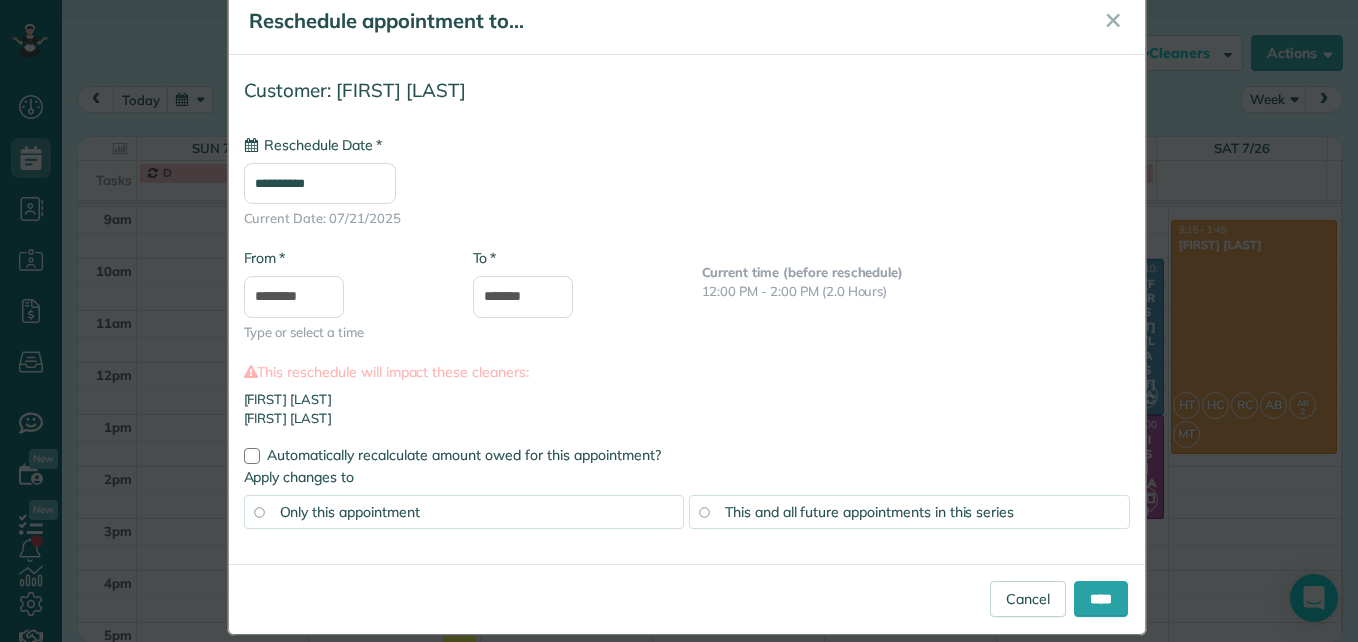 scroll, scrollTop: 69, scrollLeft: 0, axis: vertical 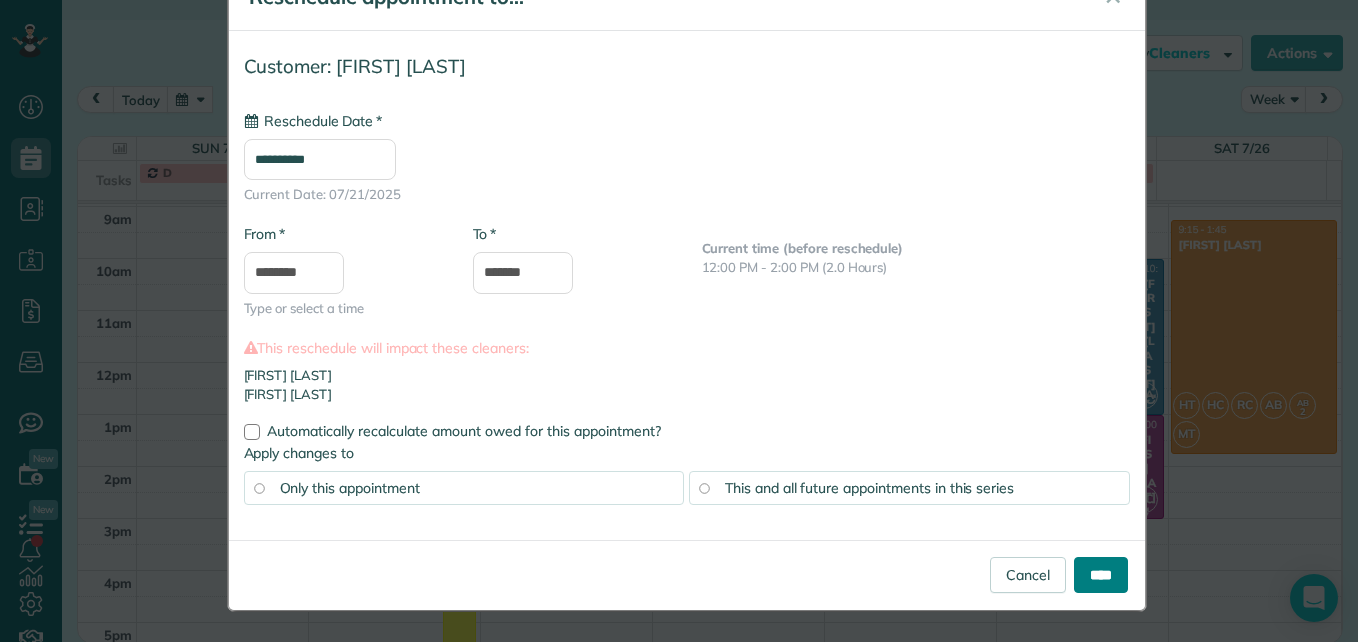click on "****" at bounding box center (1101, 575) 